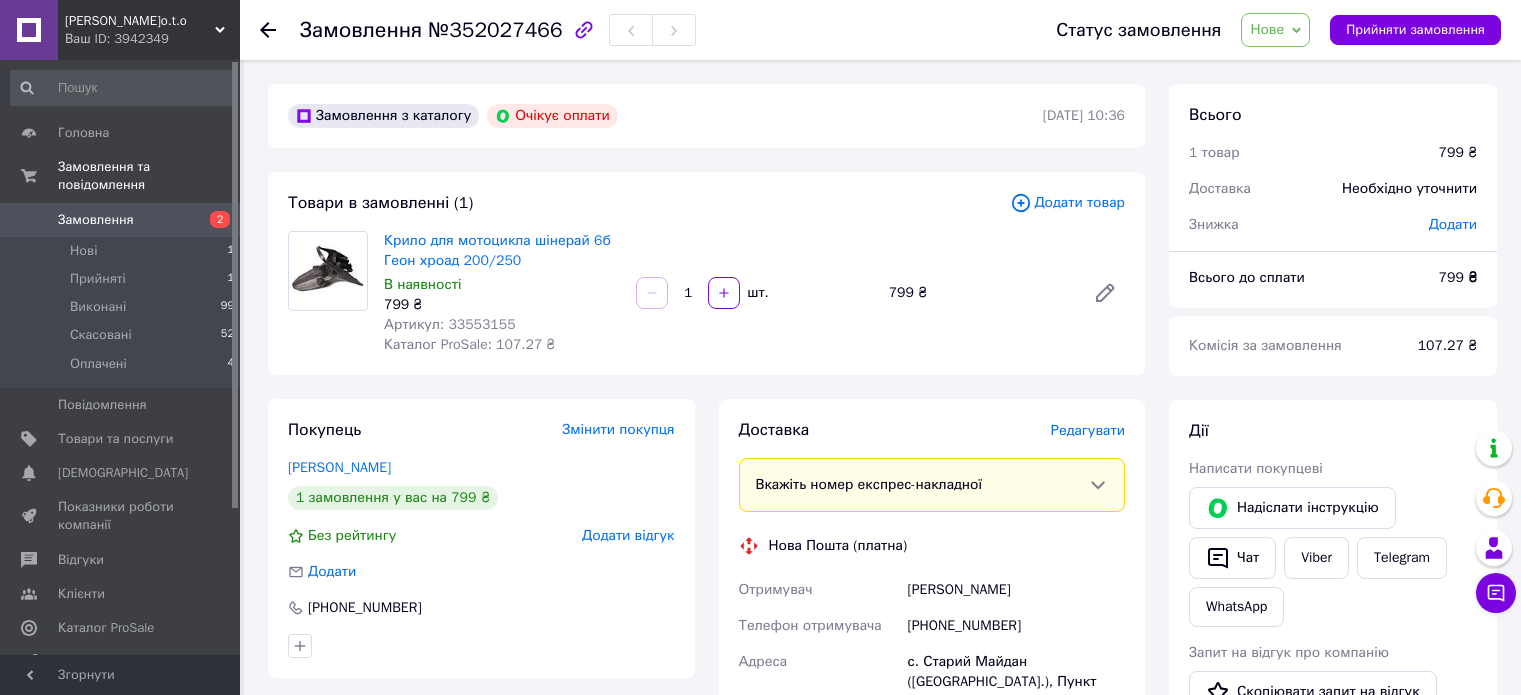 scroll, scrollTop: 392, scrollLeft: 0, axis: vertical 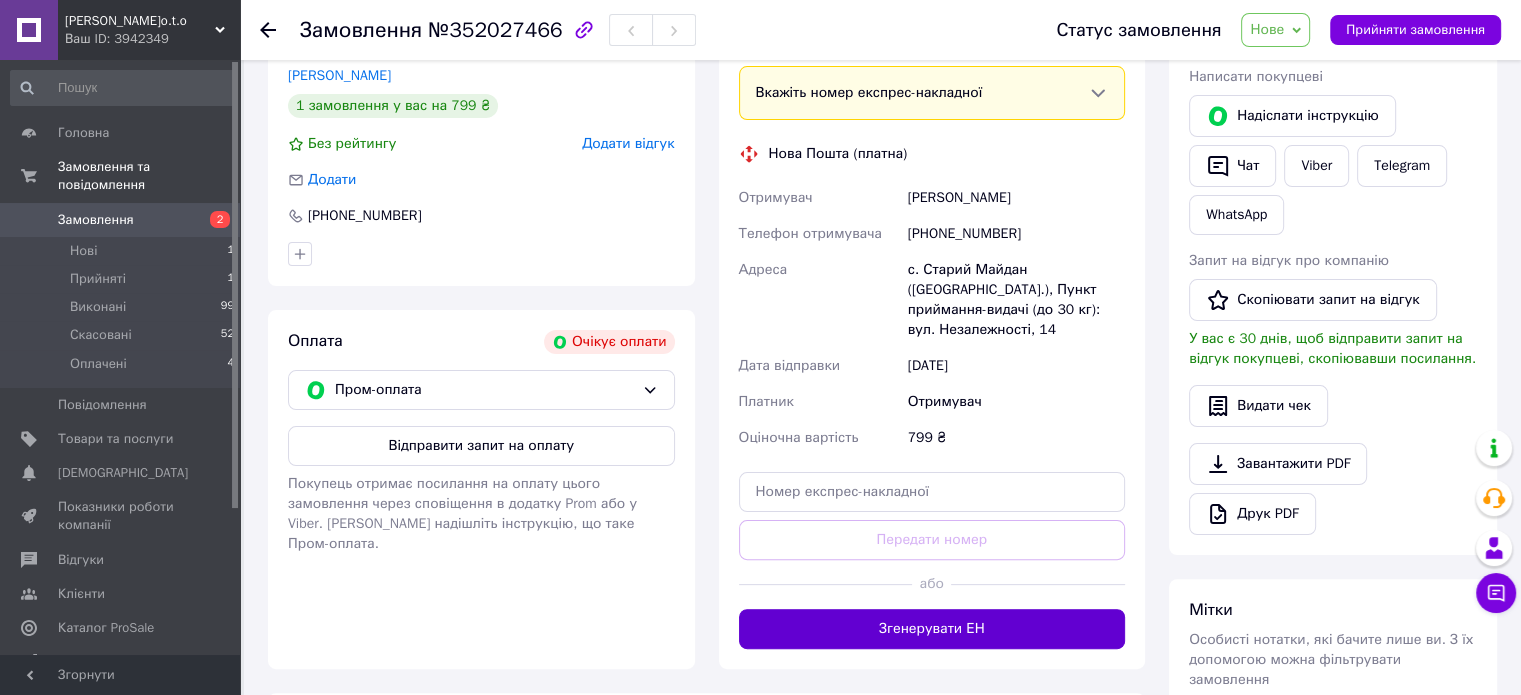 click on "Згенерувати ЕН" at bounding box center [932, 629] 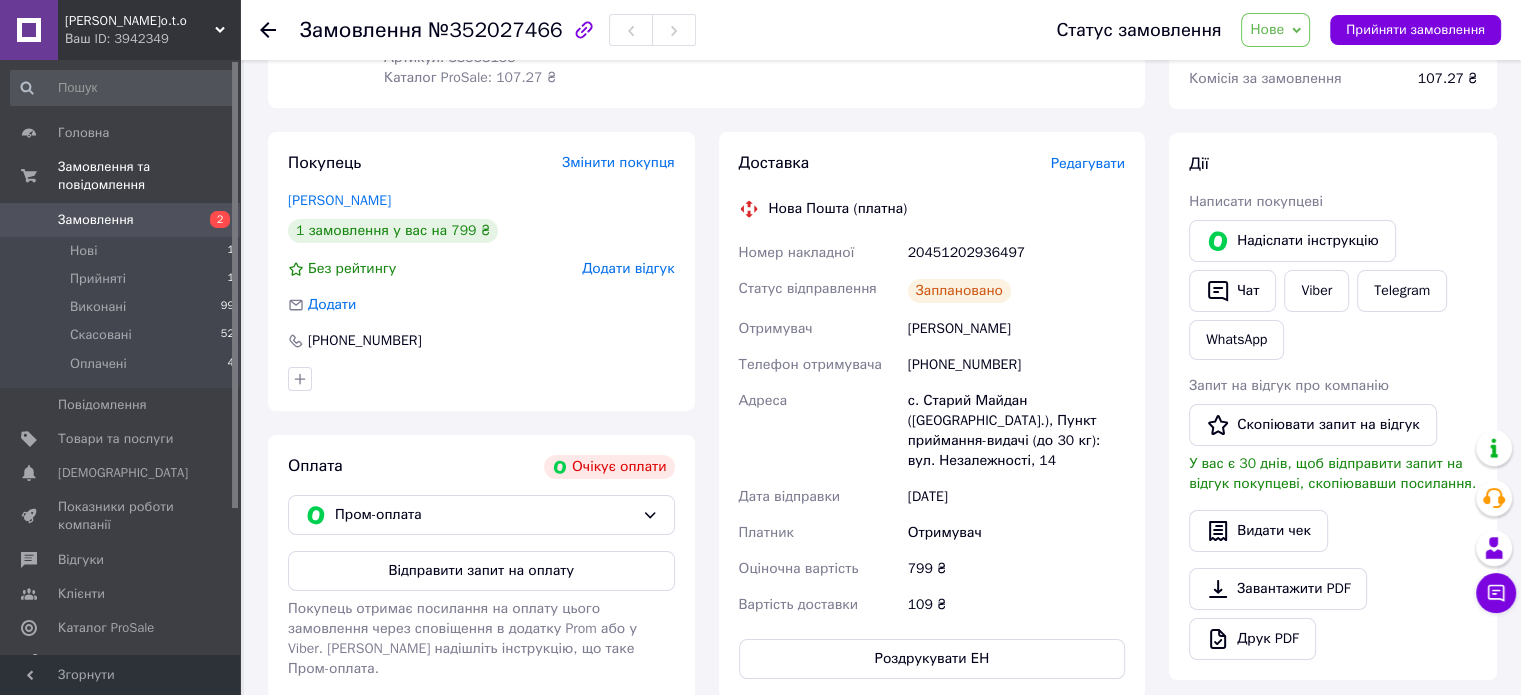 scroll, scrollTop: 216, scrollLeft: 0, axis: vertical 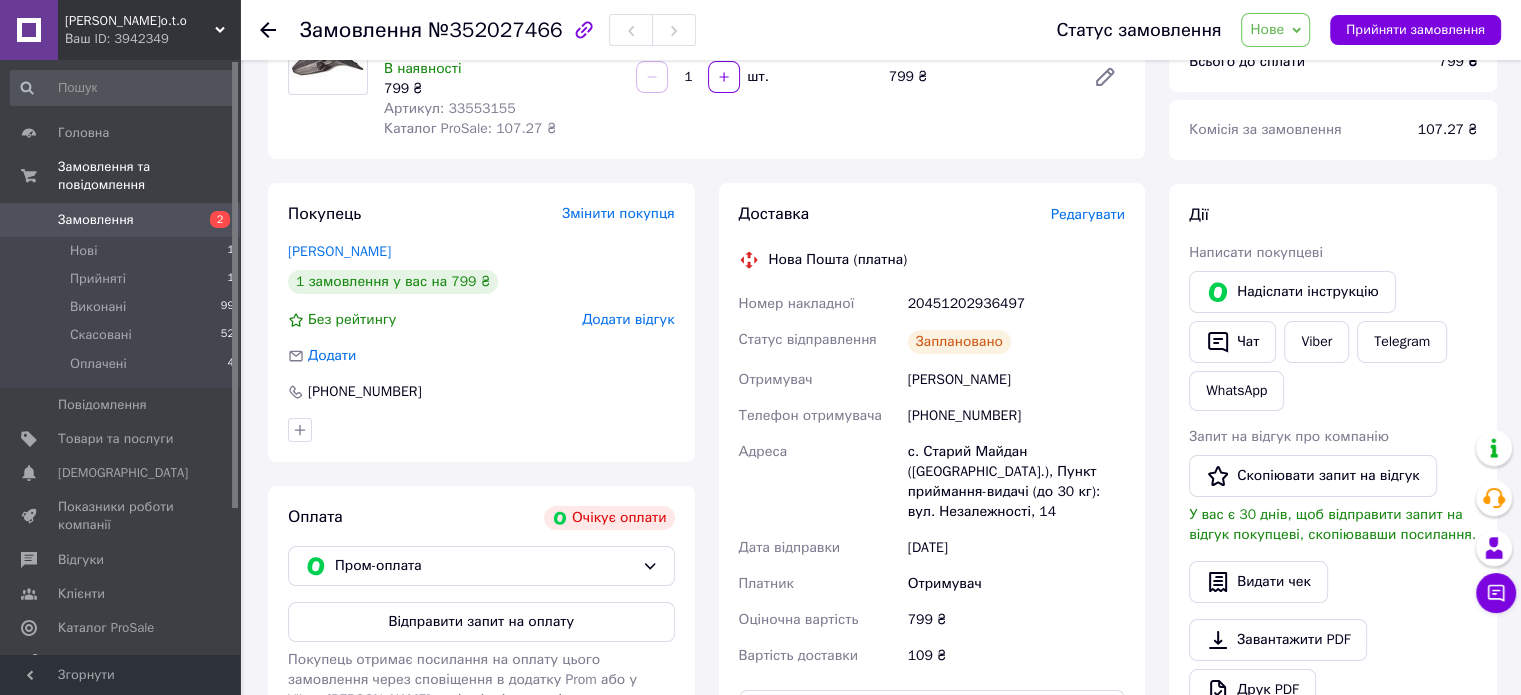 click on "20451202936497" at bounding box center [1016, 304] 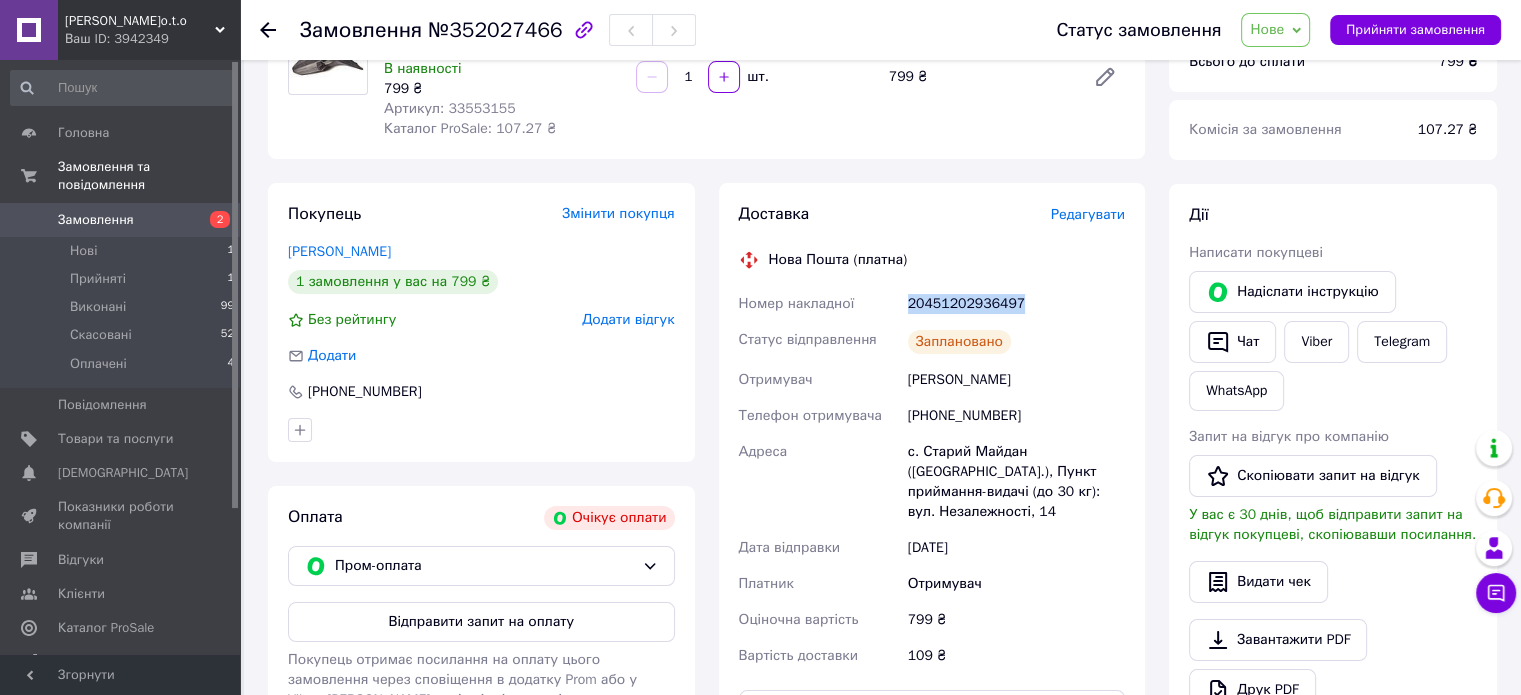 click on "20451202936497" at bounding box center (1016, 304) 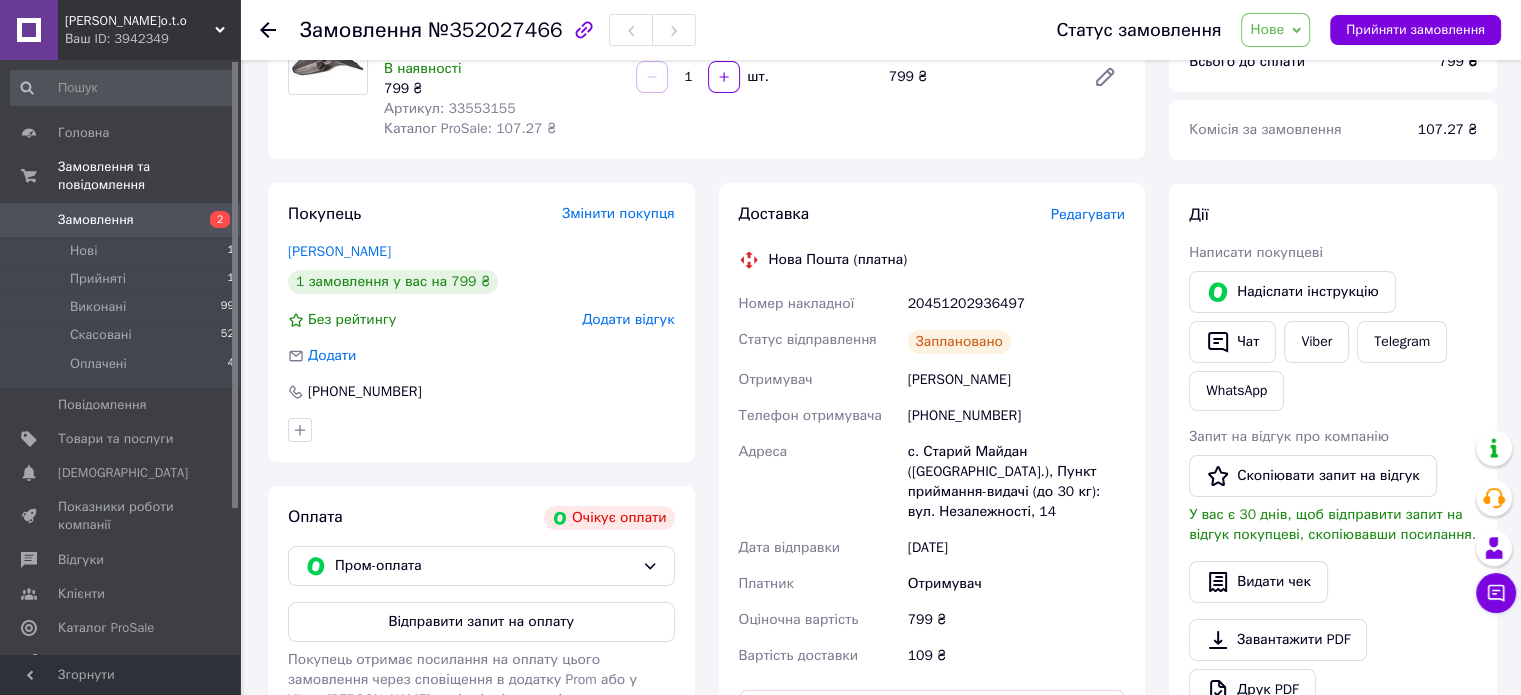click at bounding box center [280, 30] 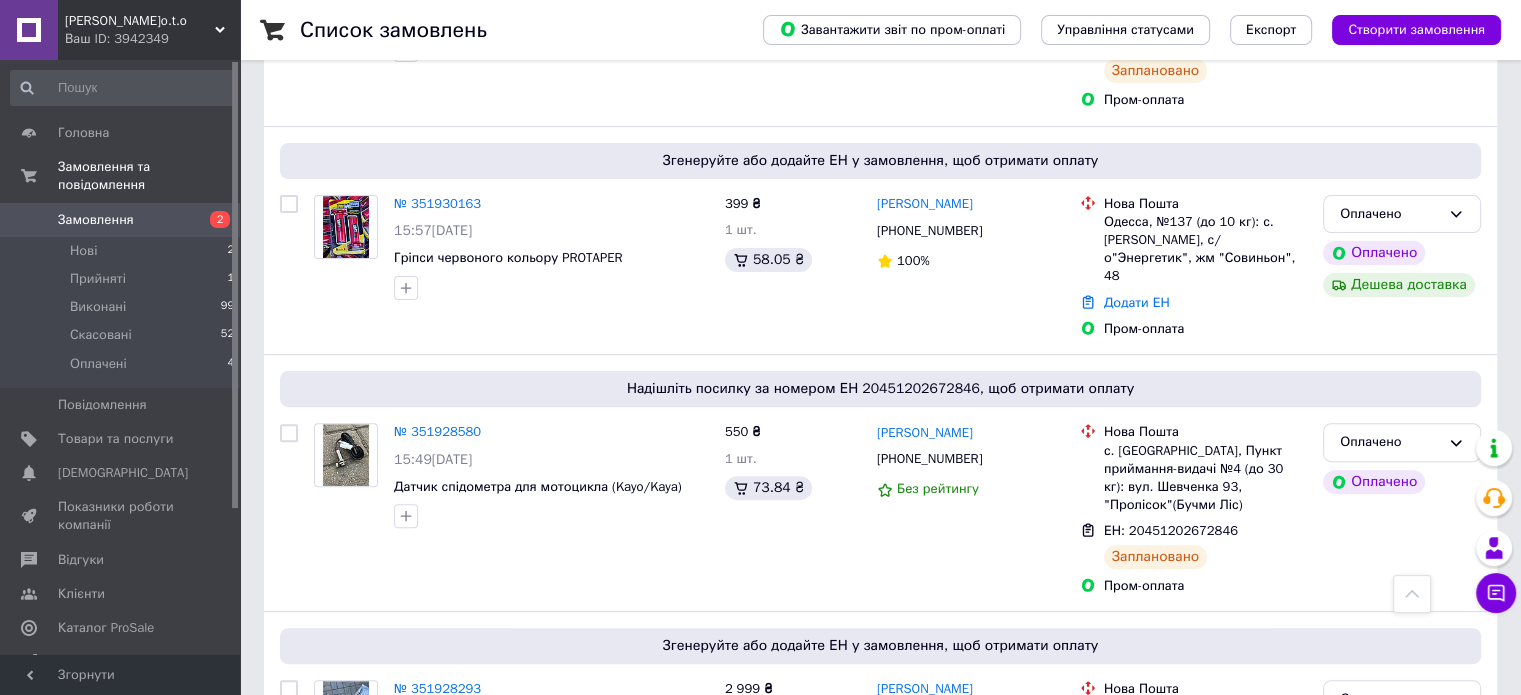 scroll, scrollTop: 568, scrollLeft: 0, axis: vertical 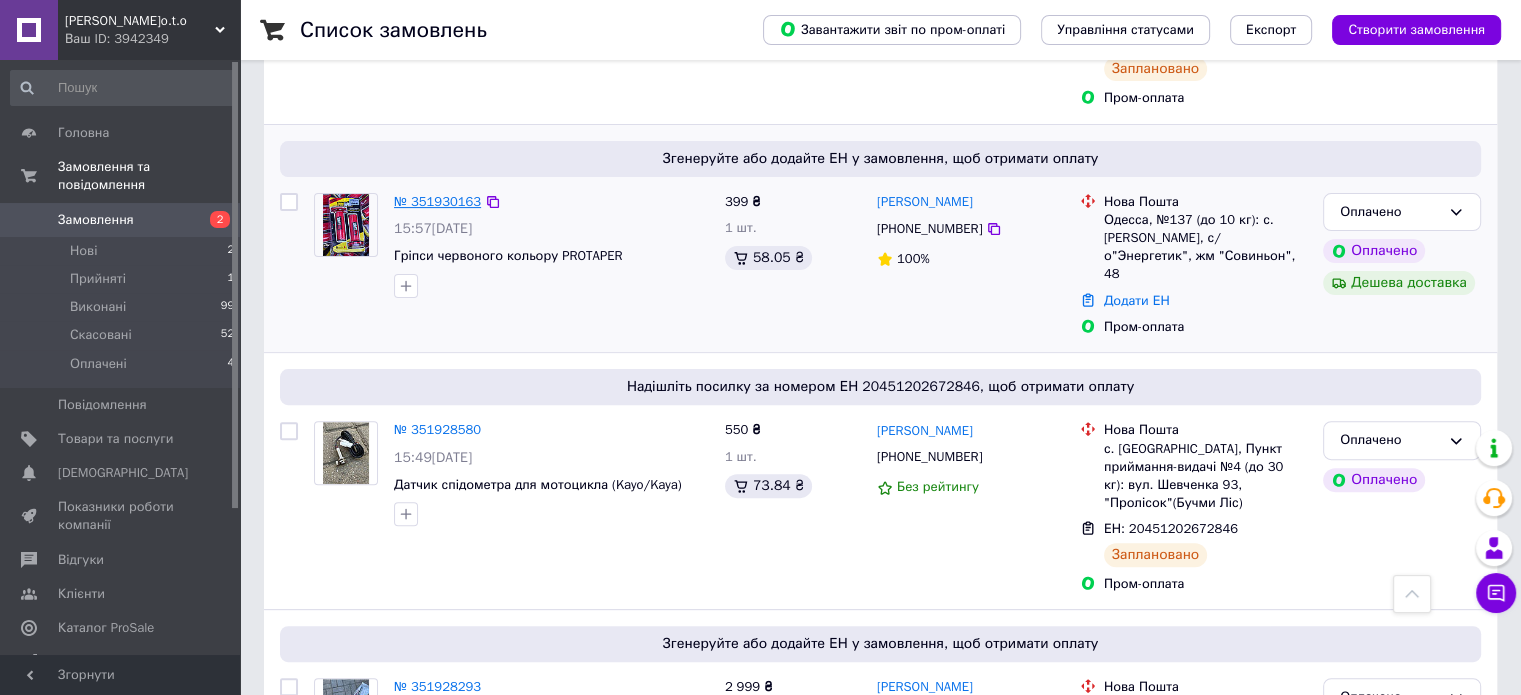 click on "№ 351930163" at bounding box center (437, 201) 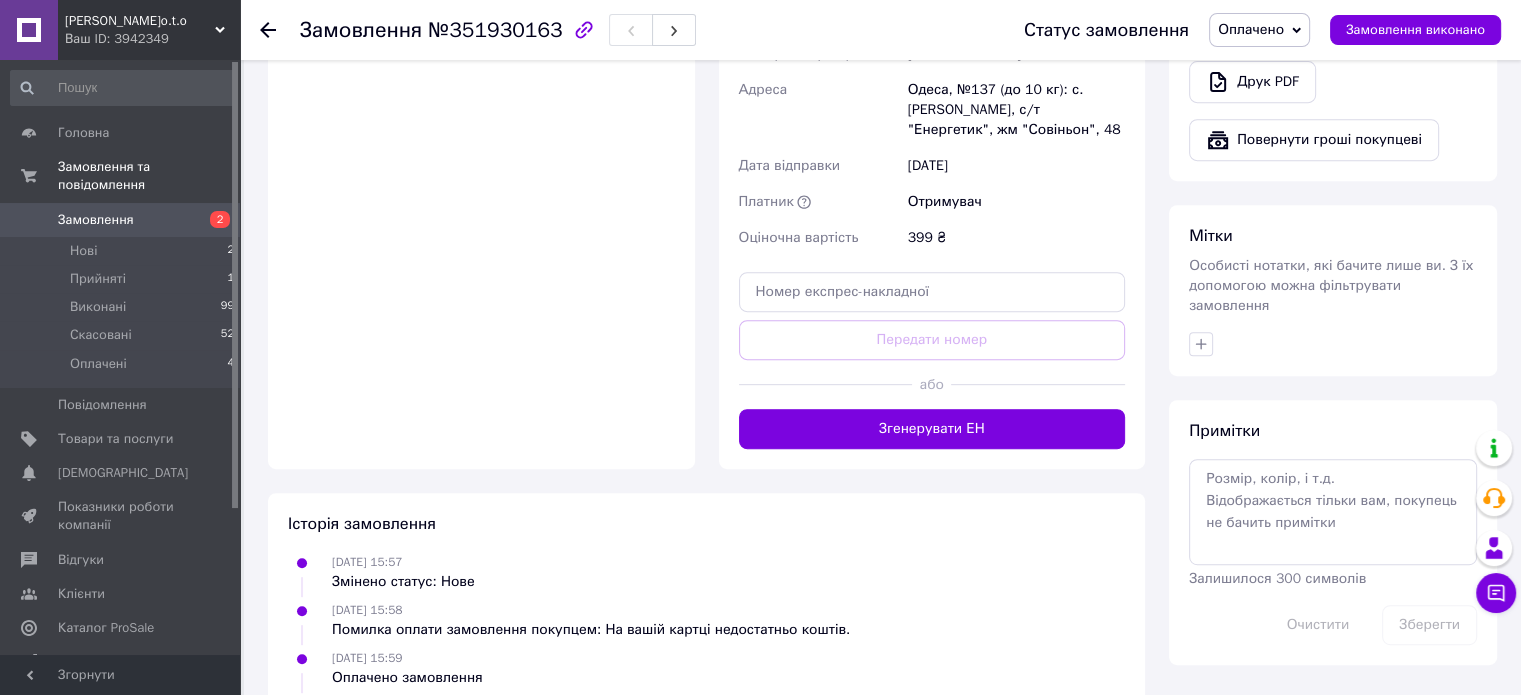 scroll, scrollTop: 868, scrollLeft: 0, axis: vertical 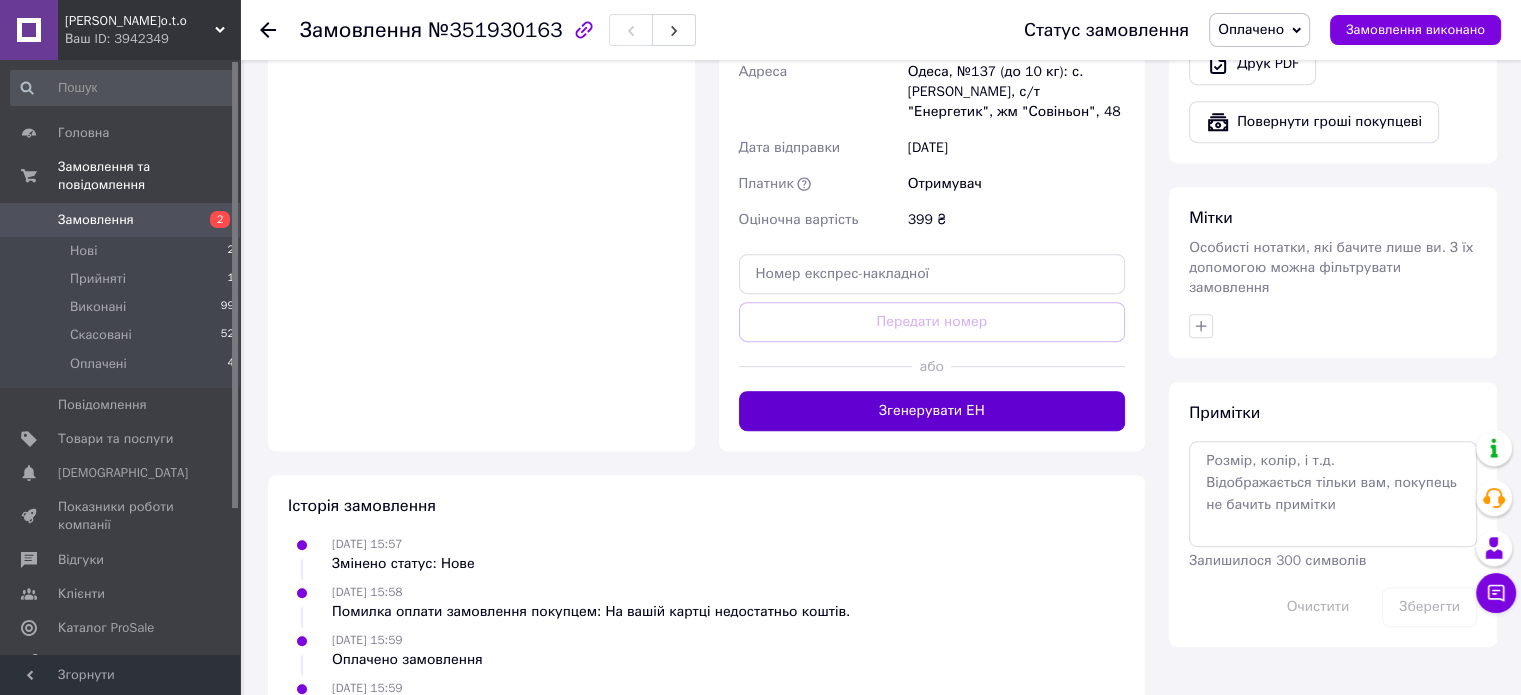 click on "Згенерувати ЕН" at bounding box center [932, 411] 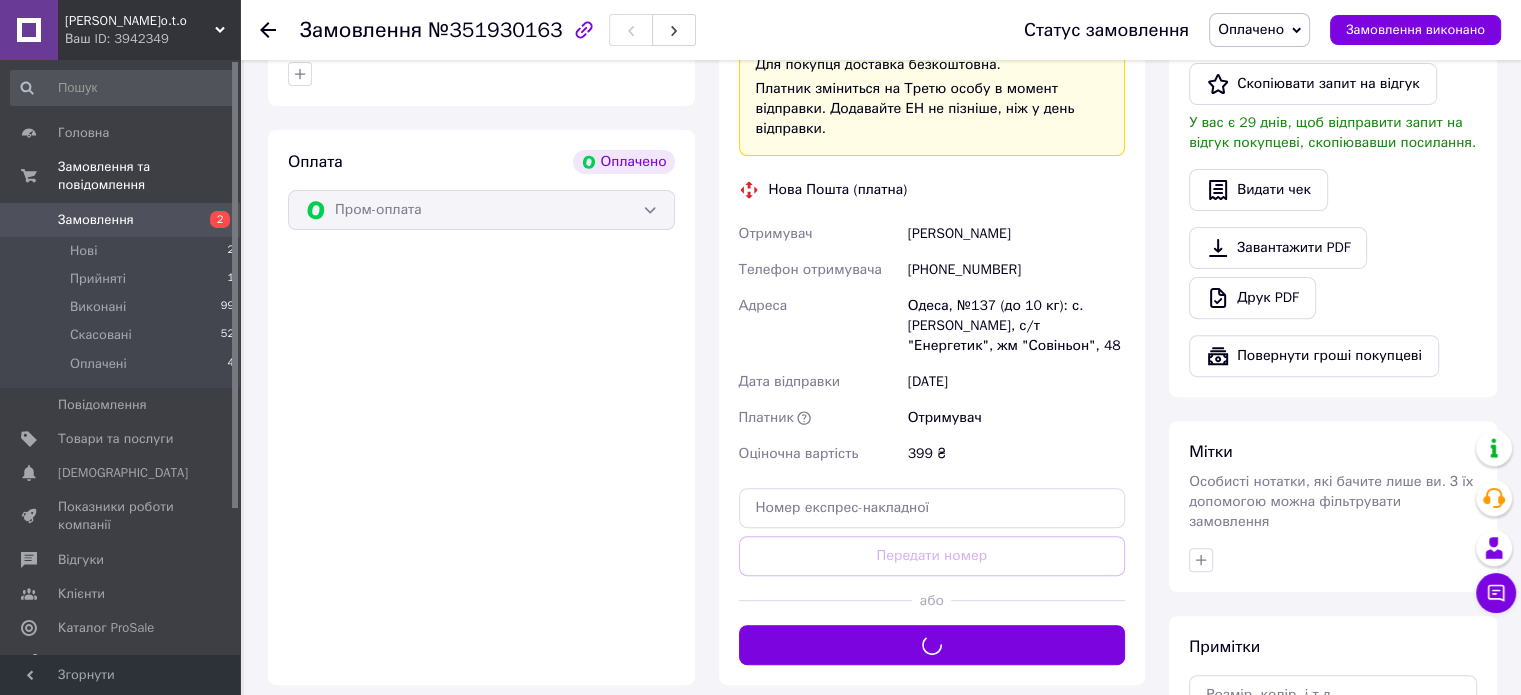 scroll, scrollTop: 632, scrollLeft: 0, axis: vertical 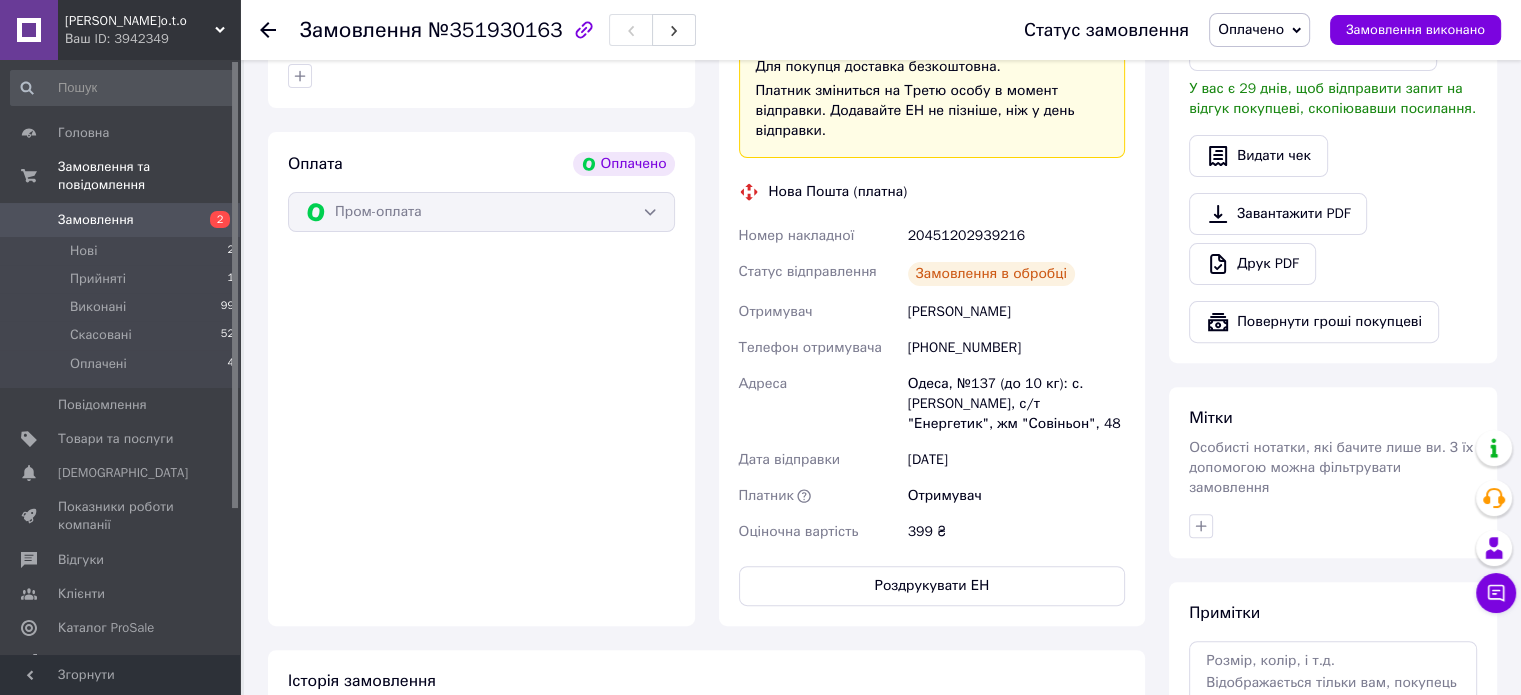 click on "20451202939216" at bounding box center (1016, 236) 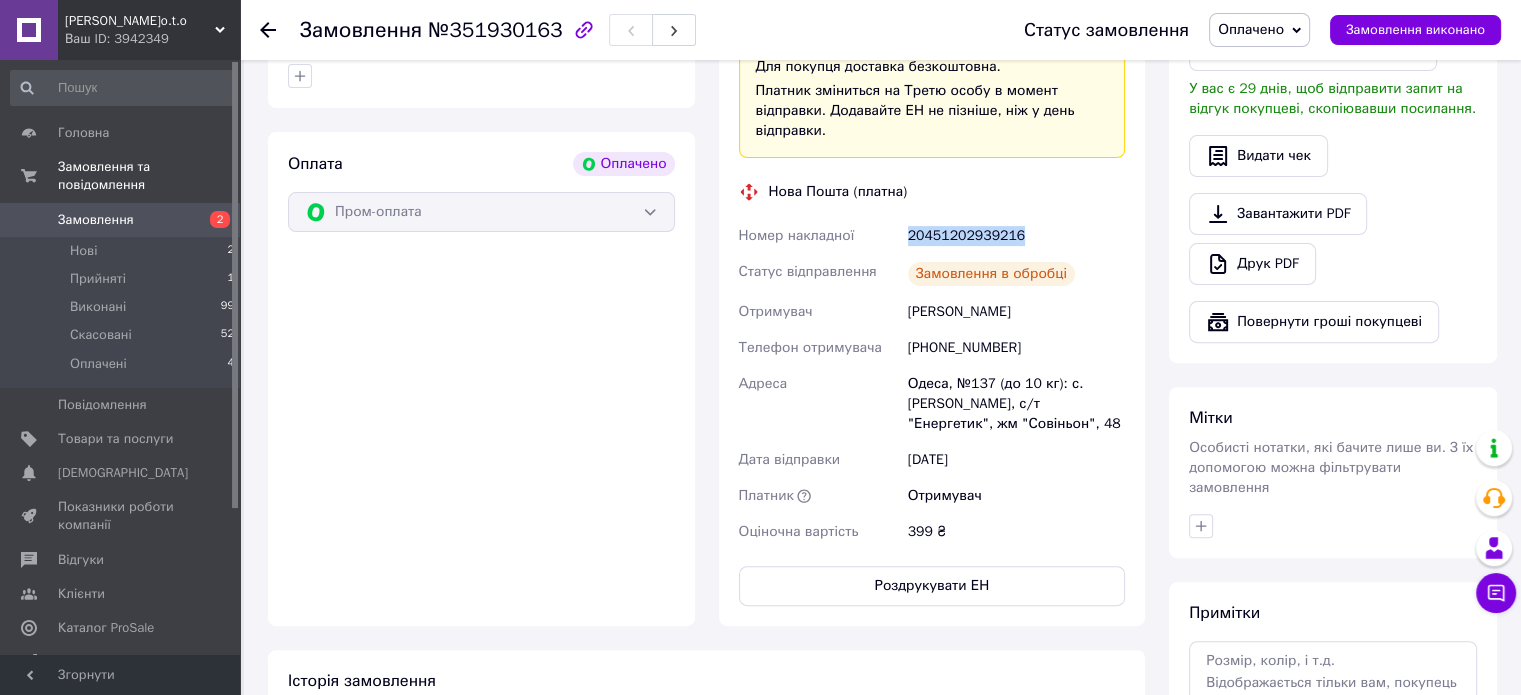 click on "20451202939216" at bounding box center (1016, 236) 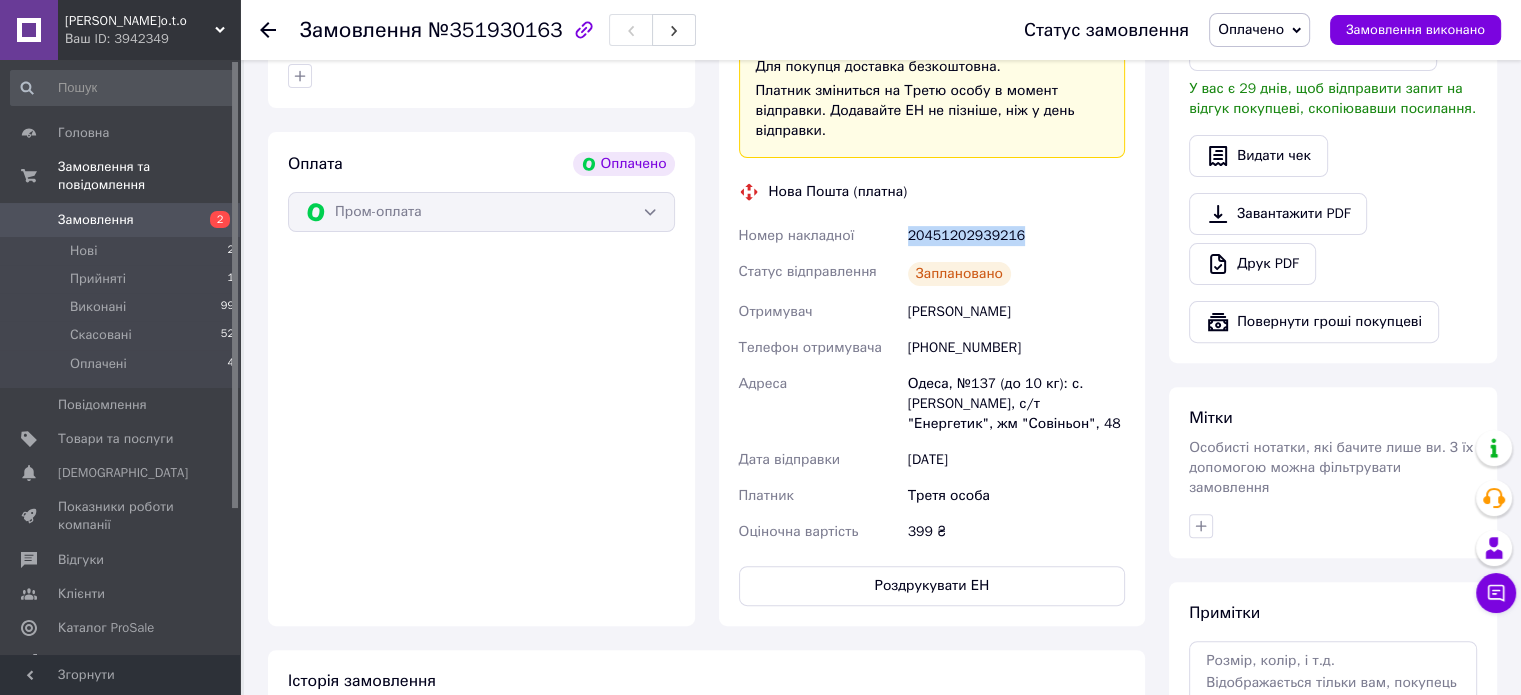 copy on "20451202939216" 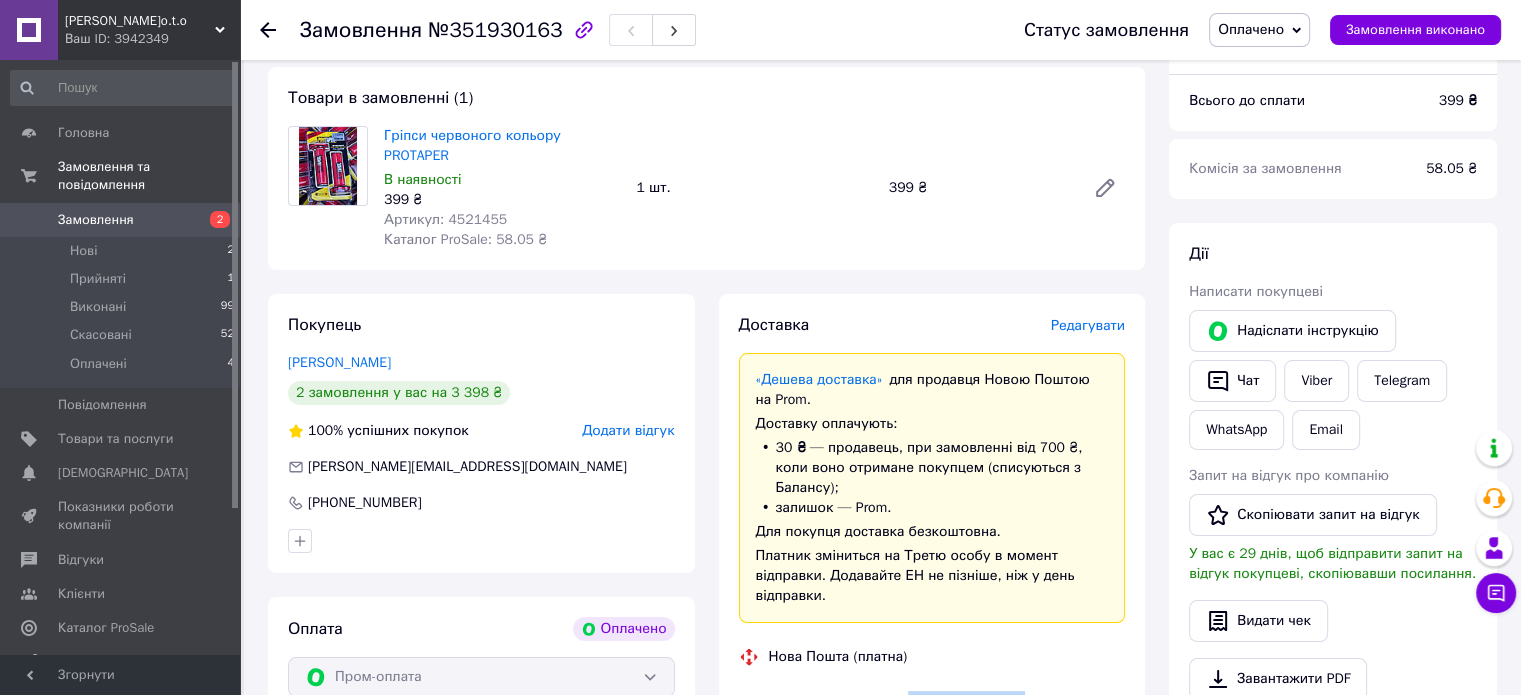 scroll, scrollTop: 166, scrollLeft: 0, axis: vertical 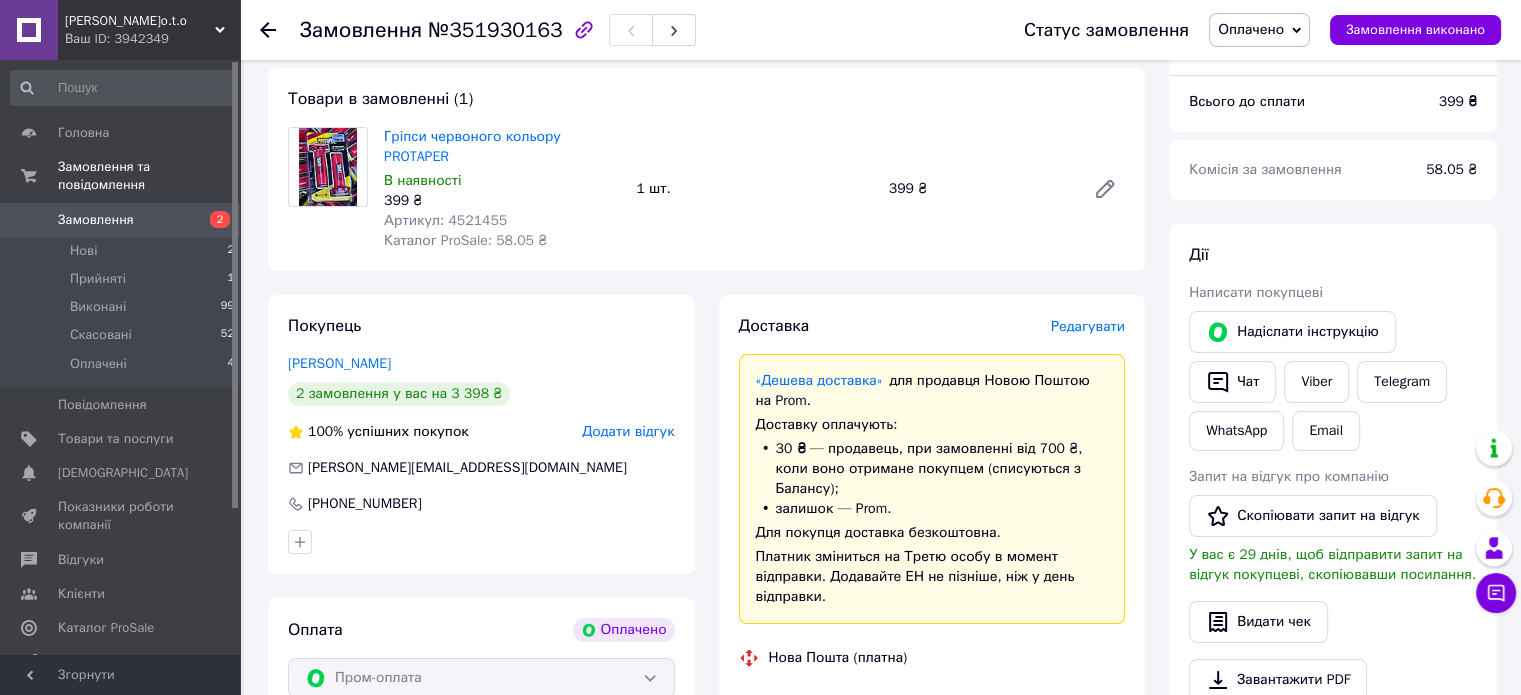 click 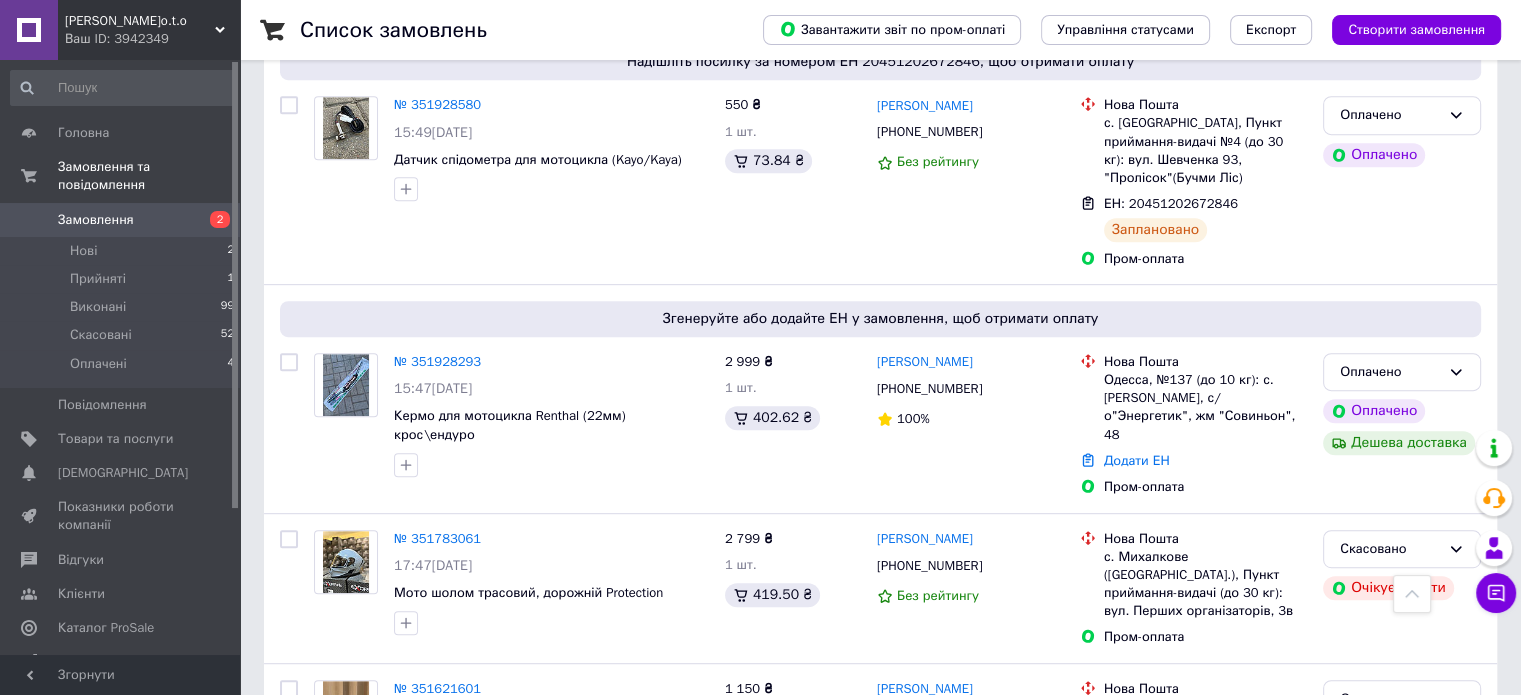 scroll, scrollTop: 916, scrollLeft: 0, axis: vertical 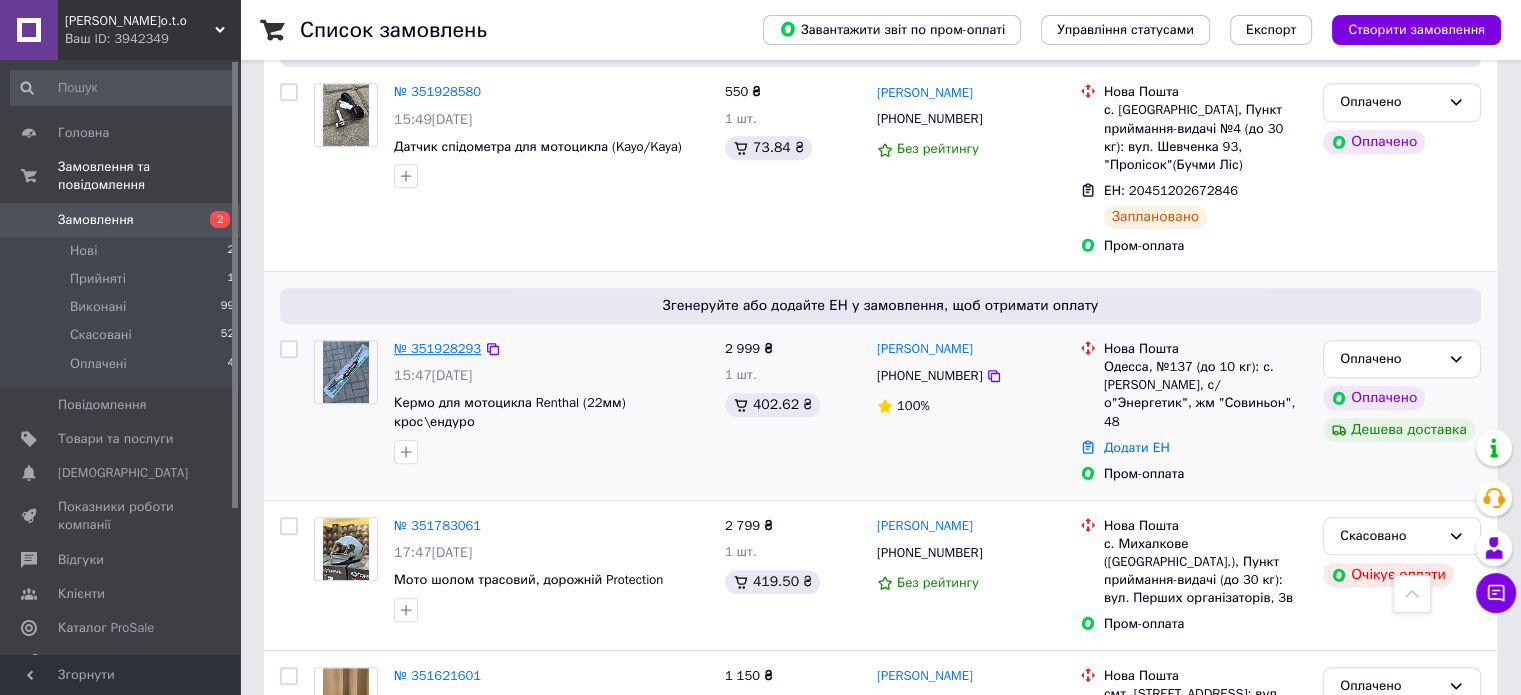 click on "№ 351928293" at bounding box center (437, 348) 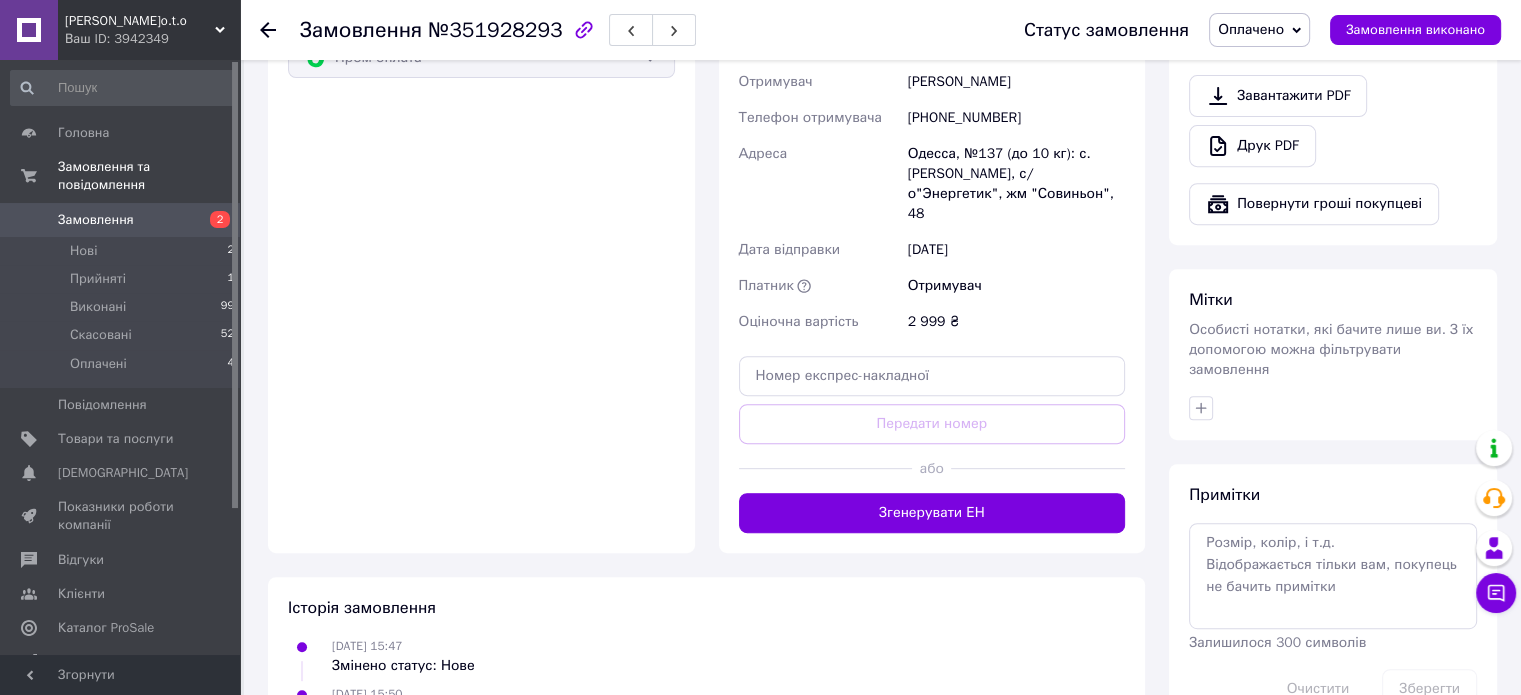 scroll, scrollTop: 868, scrollLeft: 0, axis: vertical 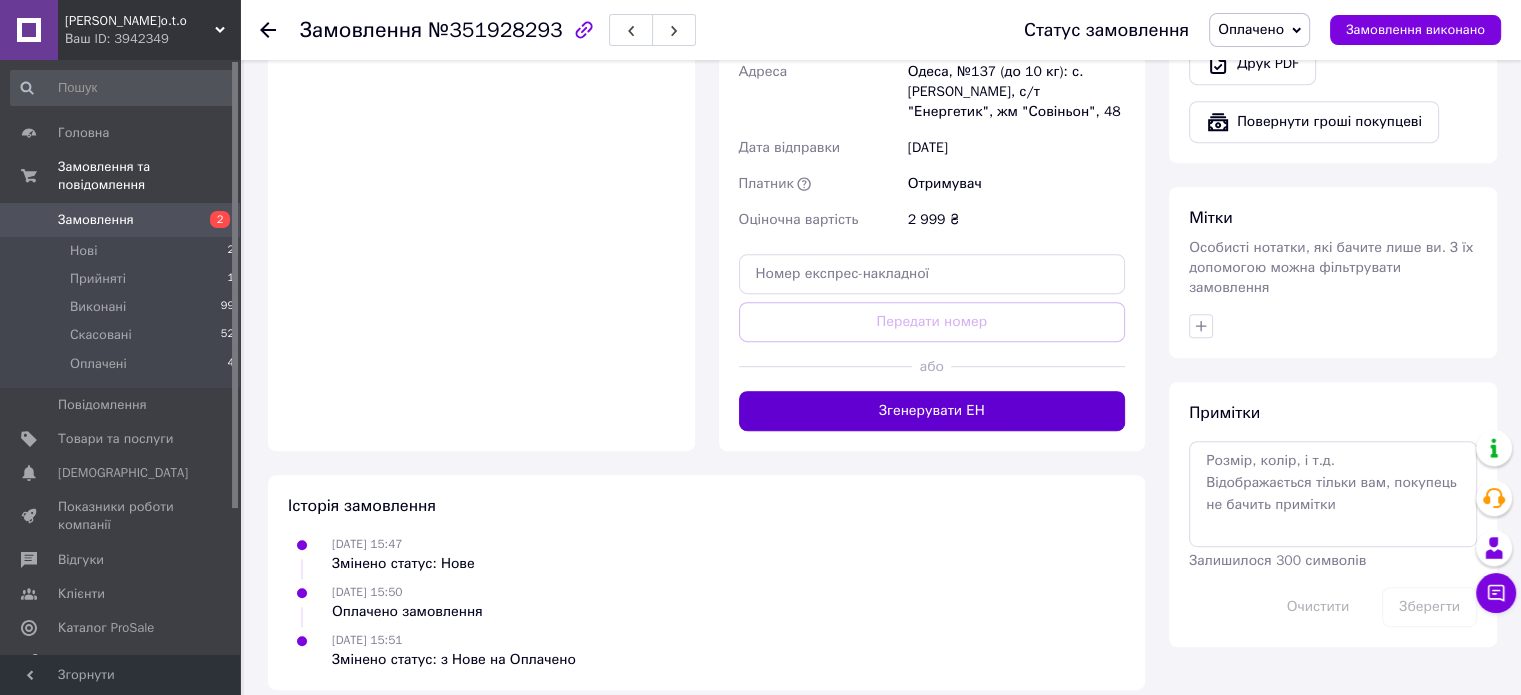 click on "Згенерувати ЕН" at bounding box center [932, 411] 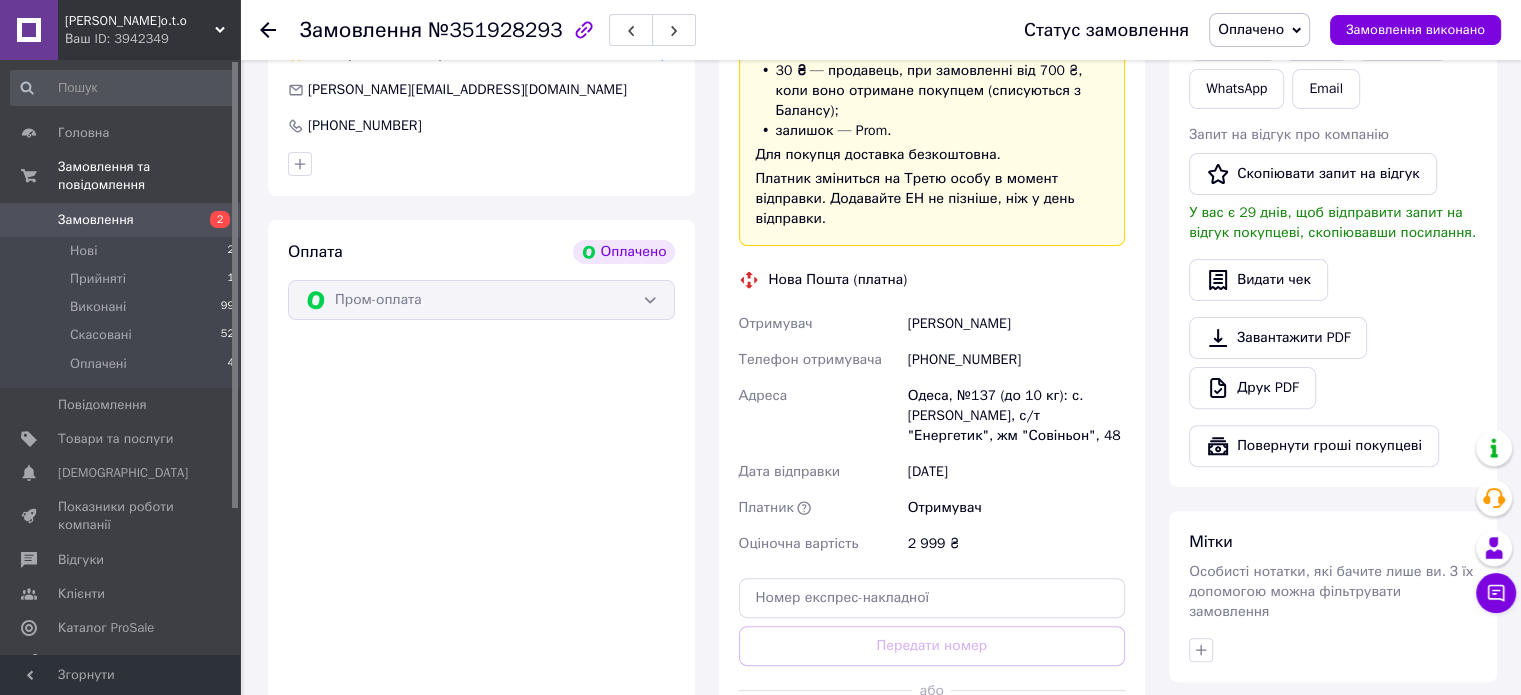 scroll, scrollTop: 540, scrollLeft: 0, axis: vertical 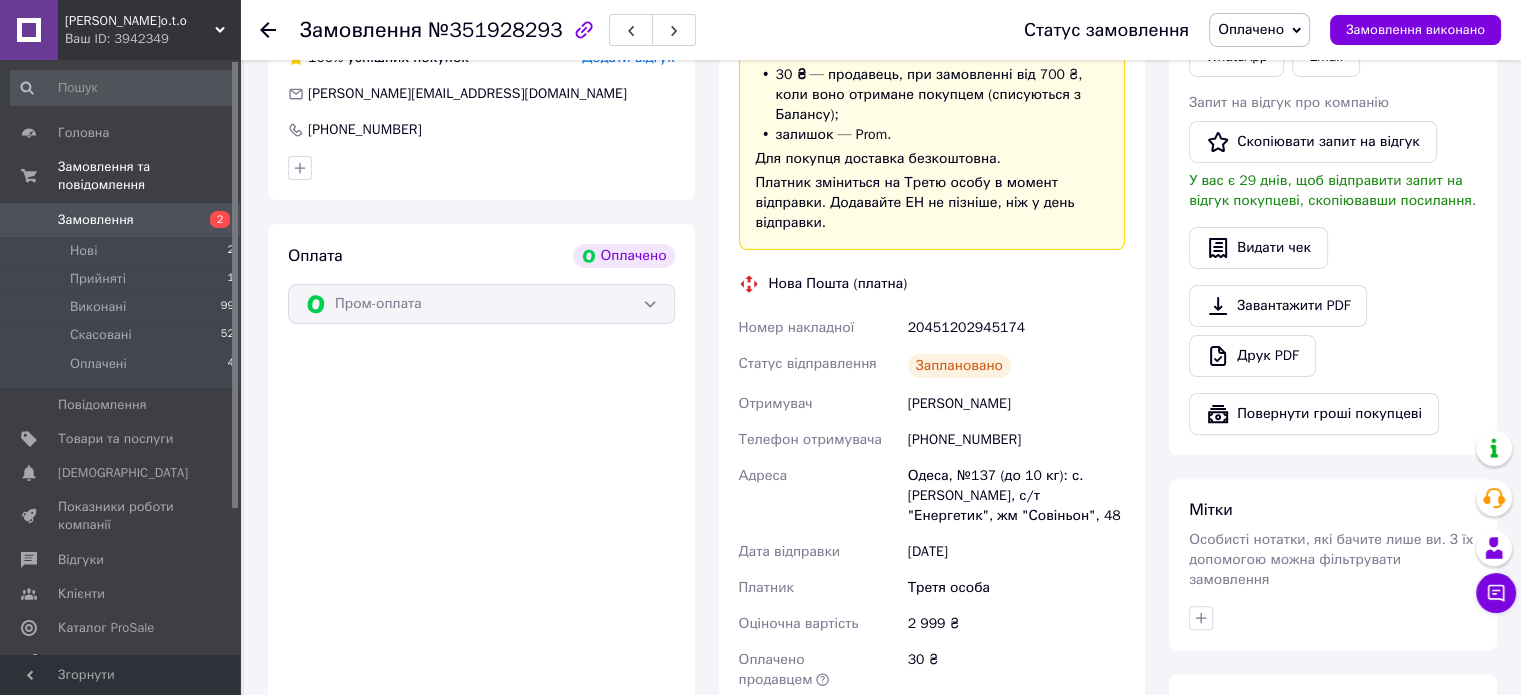 click on "20451202945174" at bounding box center [1016, 328] 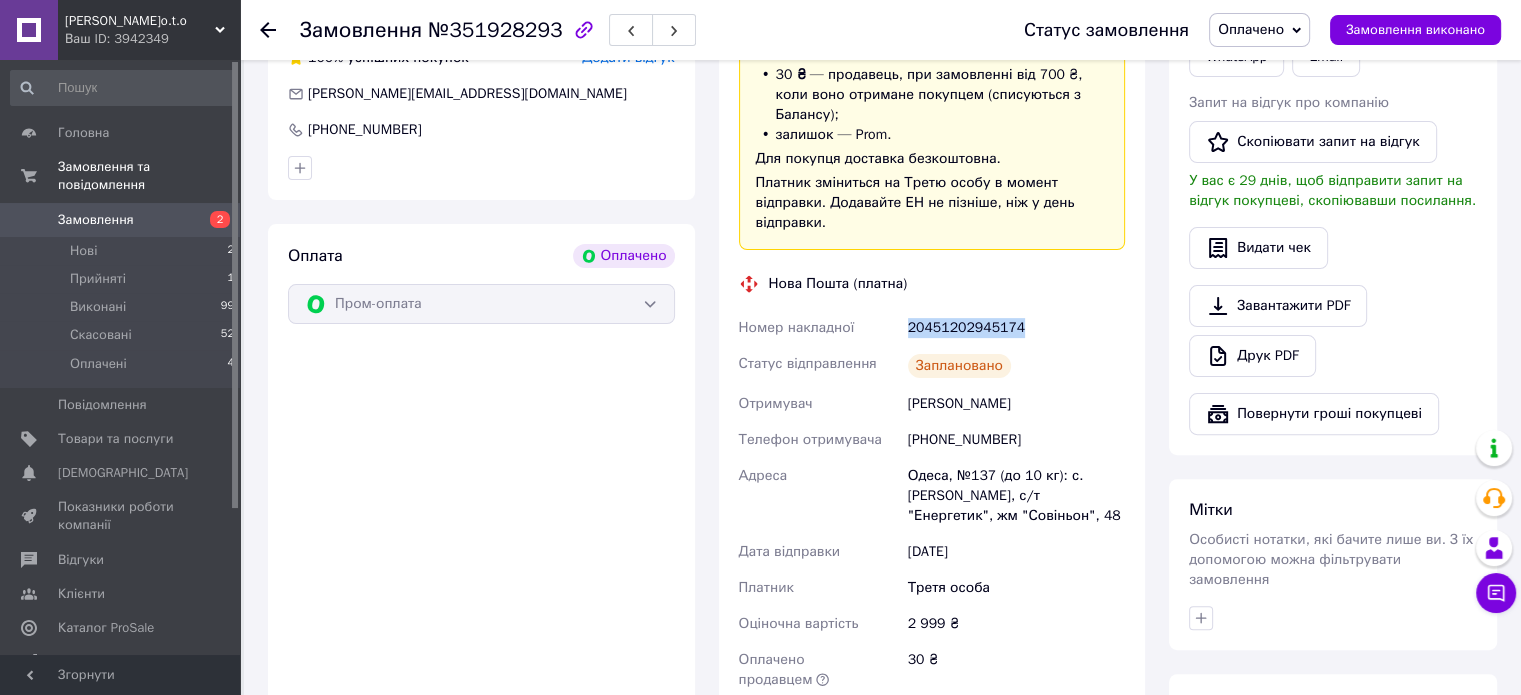 click on "20451202945174" at bounding box center [1016, 328] 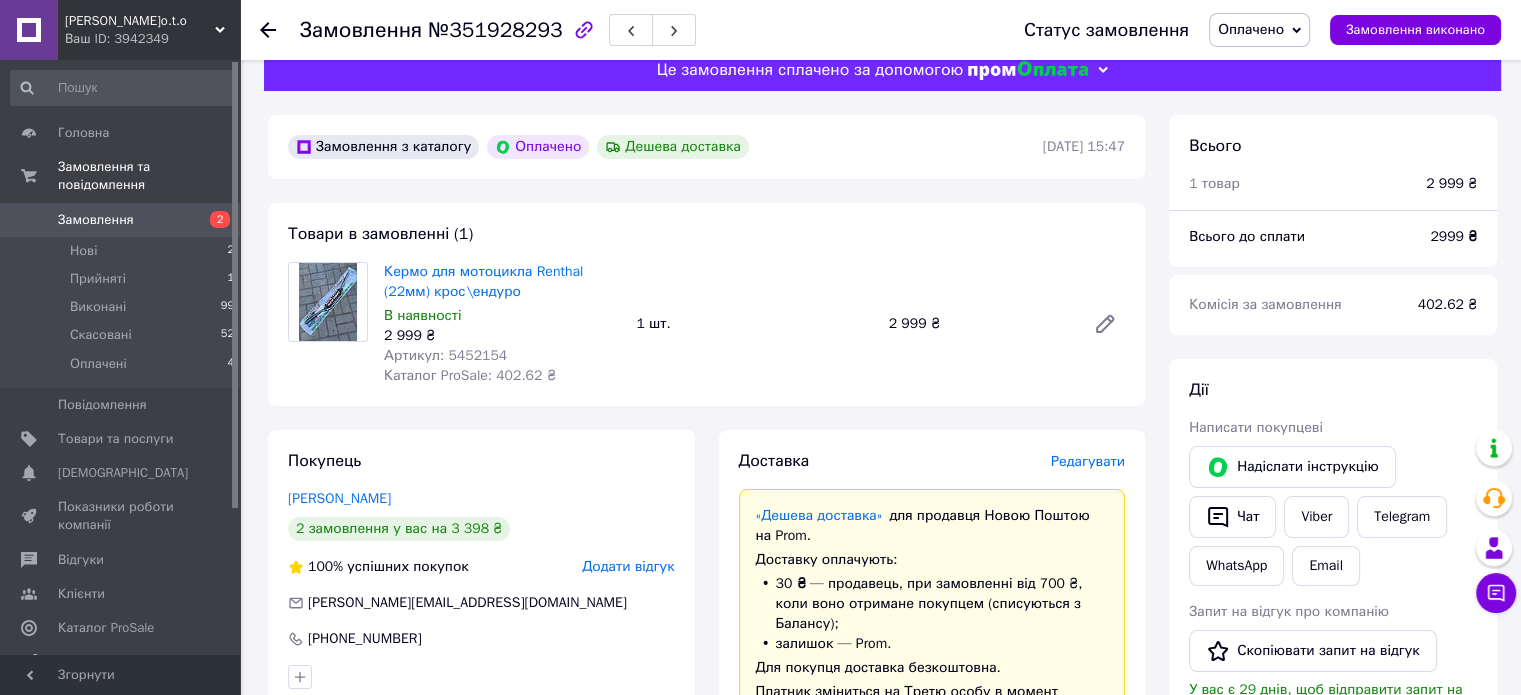 scroll, scrollTop: 28, scrollLeft: 0, axis: vertical 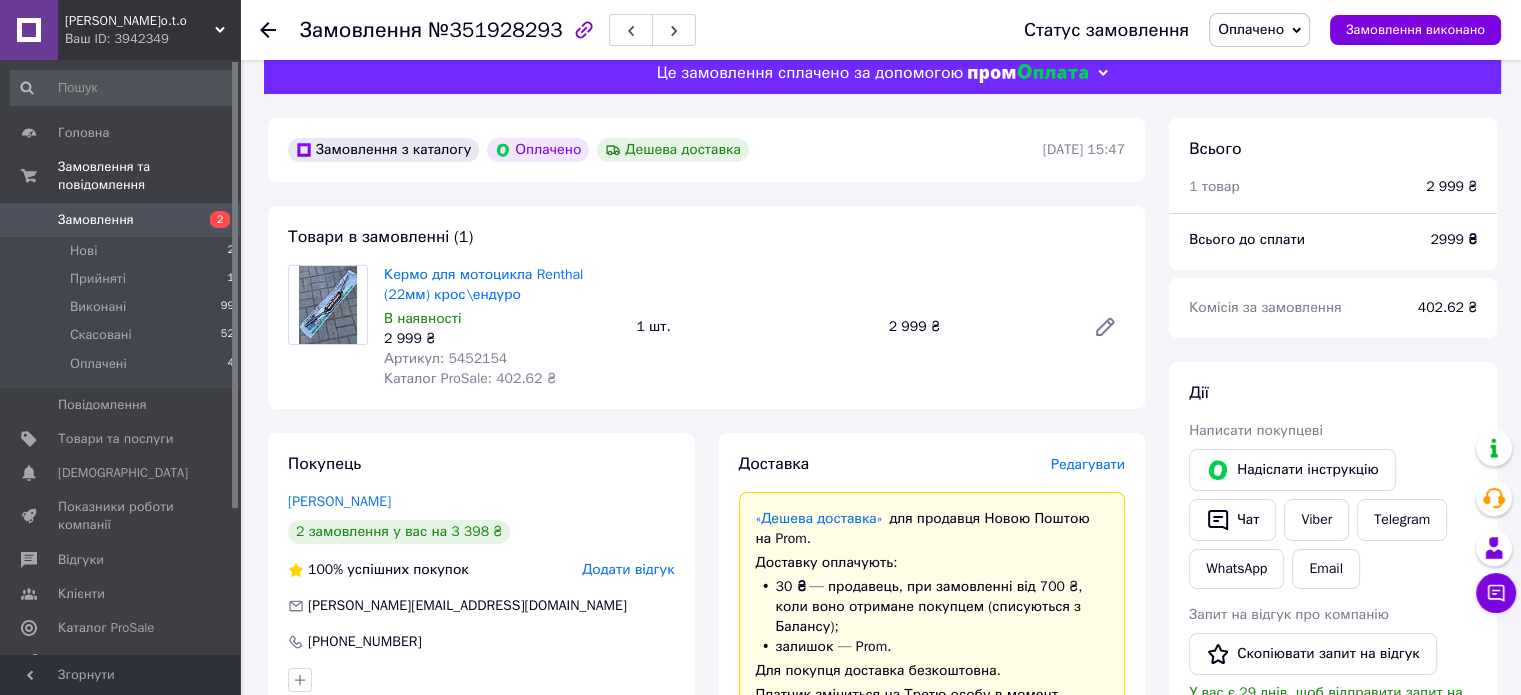 click 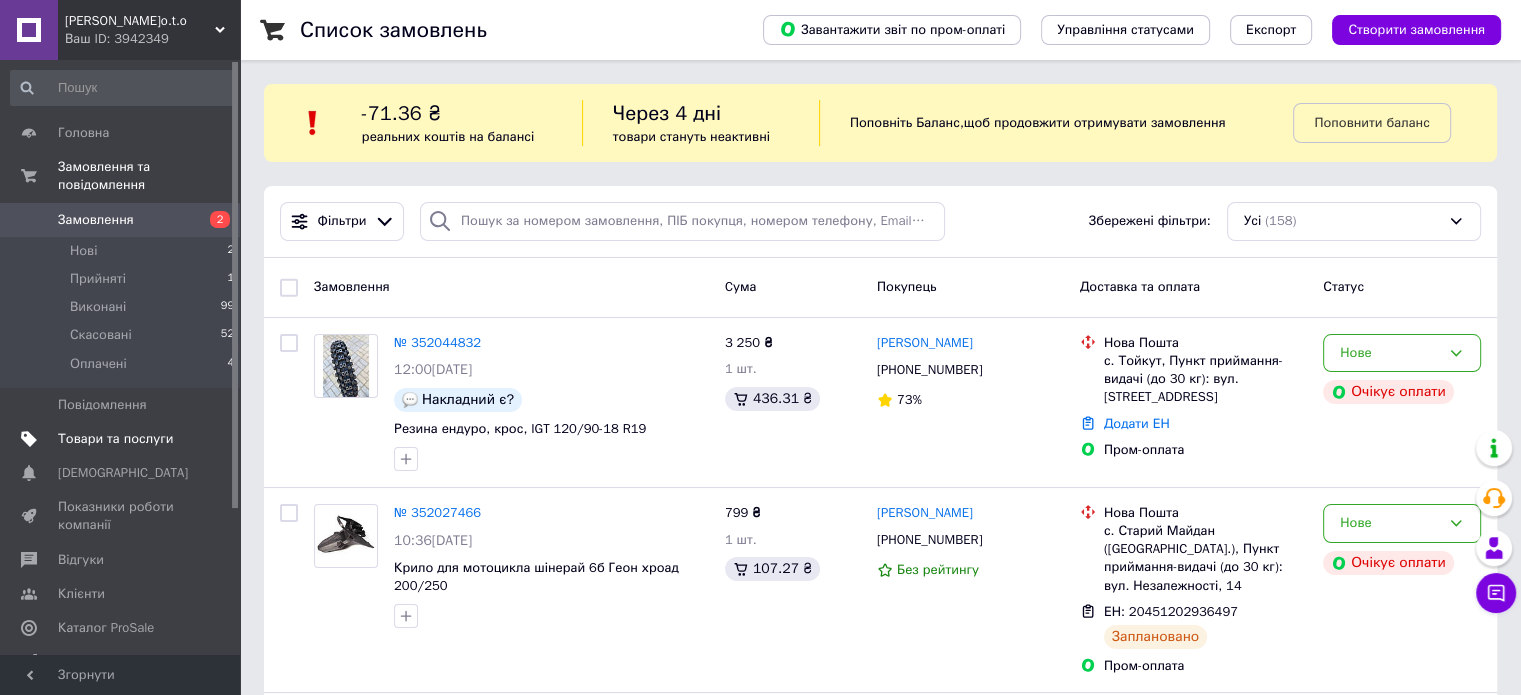 click on "Товари та послуги" at bounding box center [123, 439] 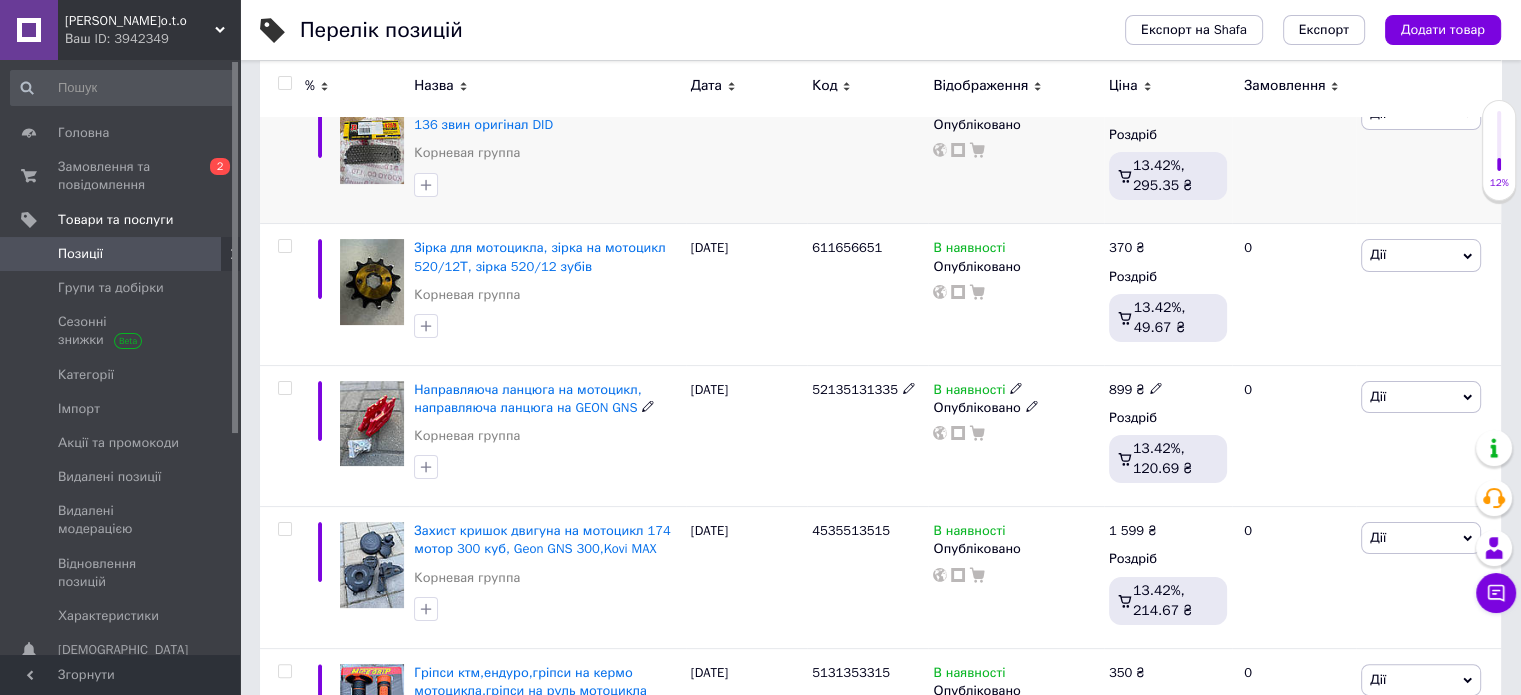 scroll, scrollTop: 0, scrollLeft: 0, axis: both 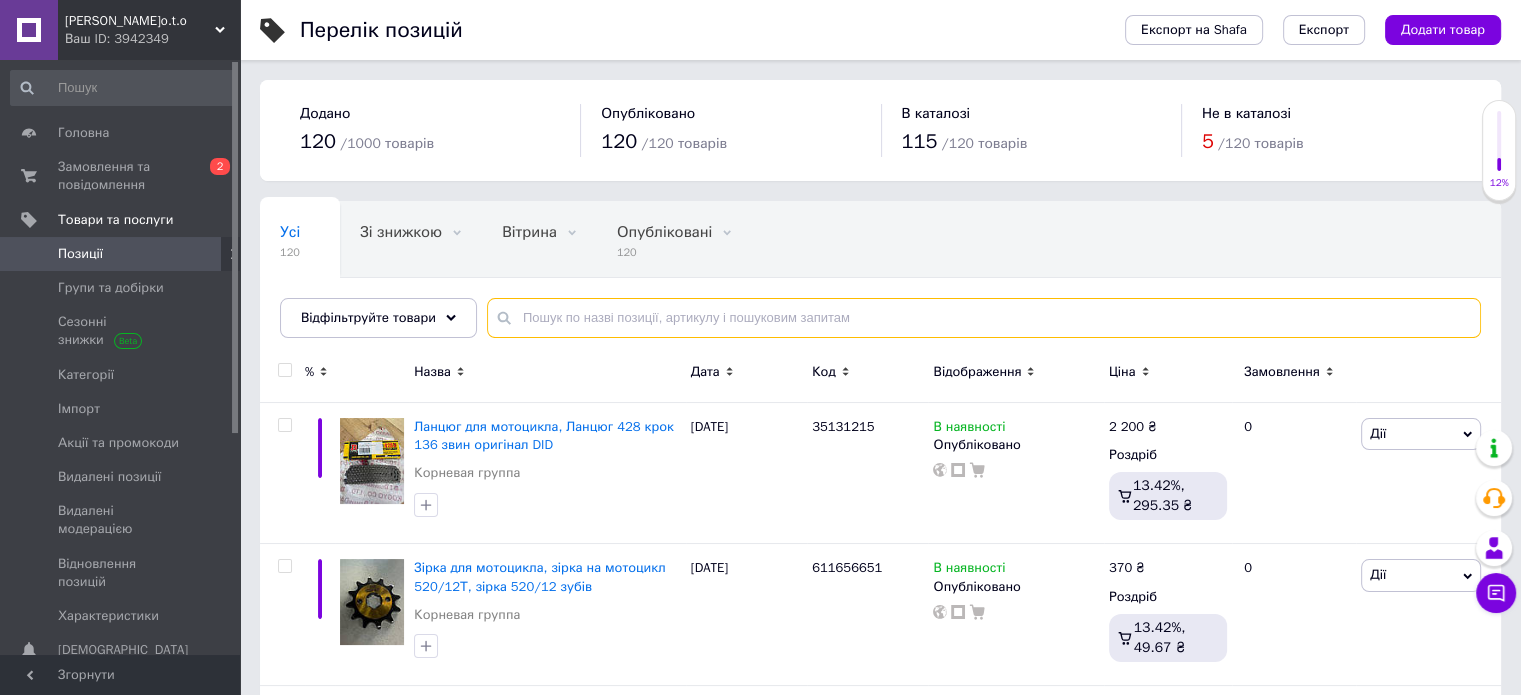 click at bounding box center (984, 318) 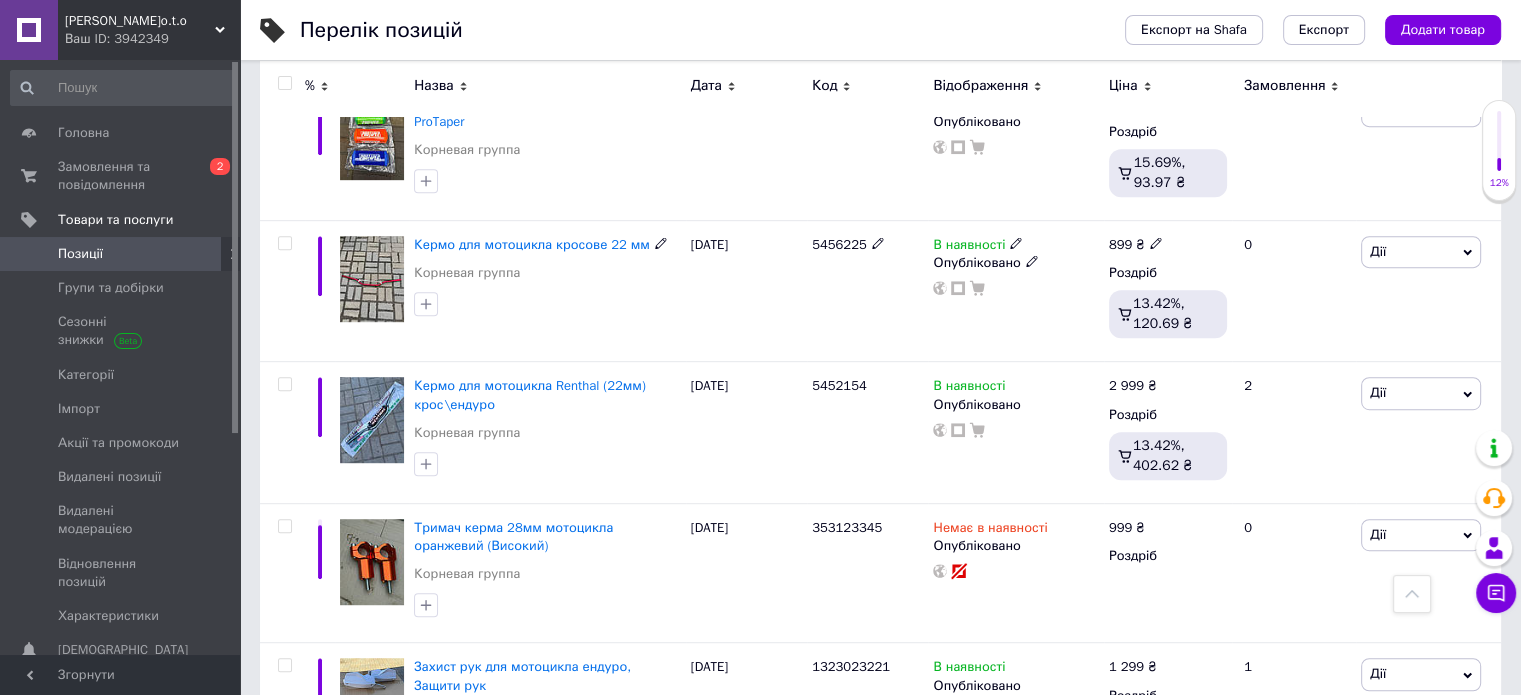 scroll, scrollTop: 1036, scrollLeft: 0, axis: vertical 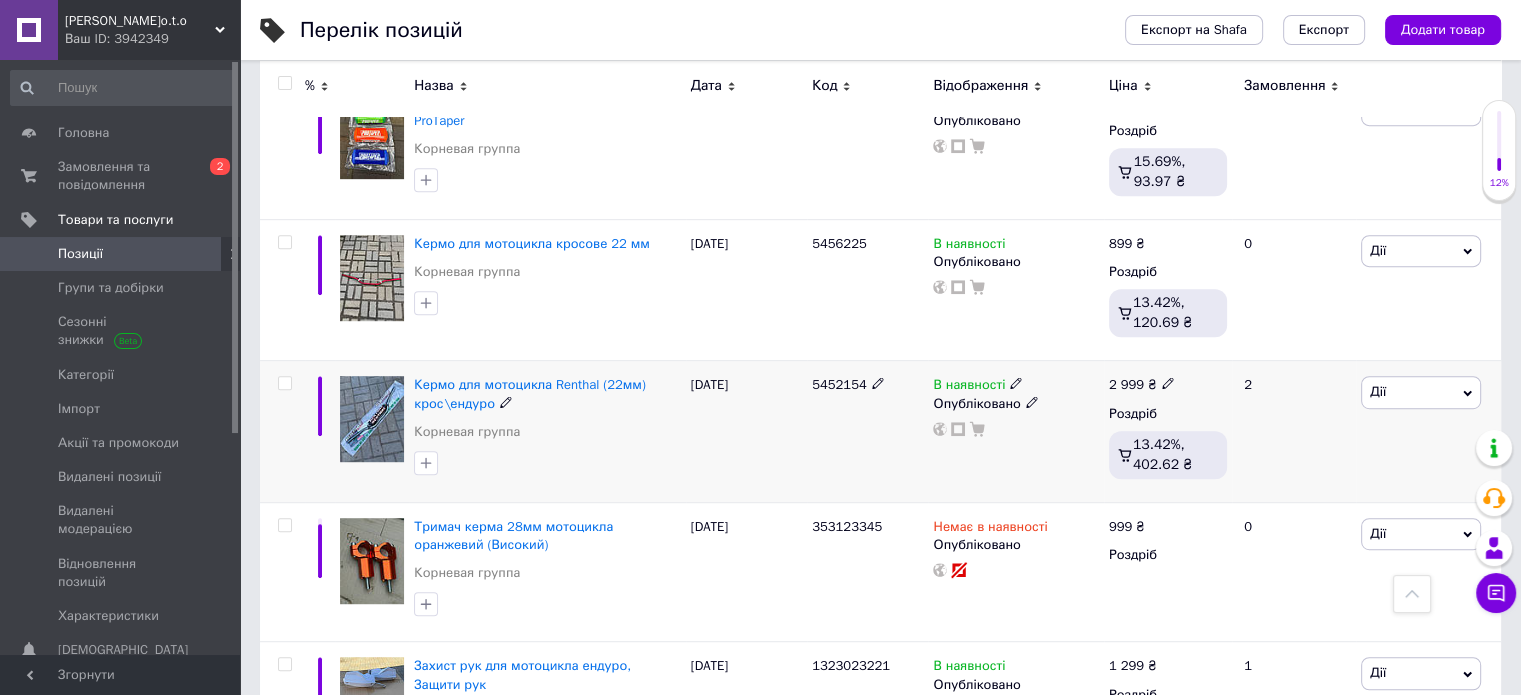 type on "Руль" 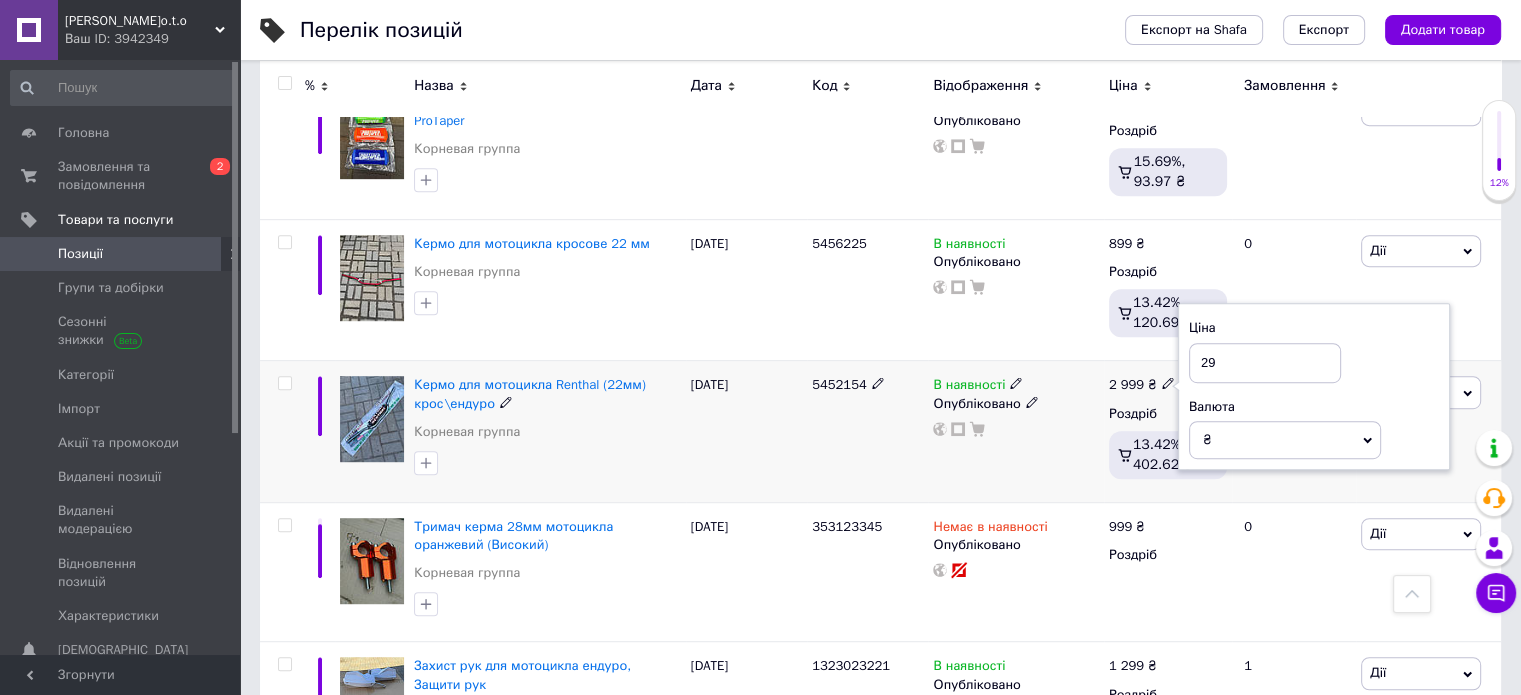 type on "2" 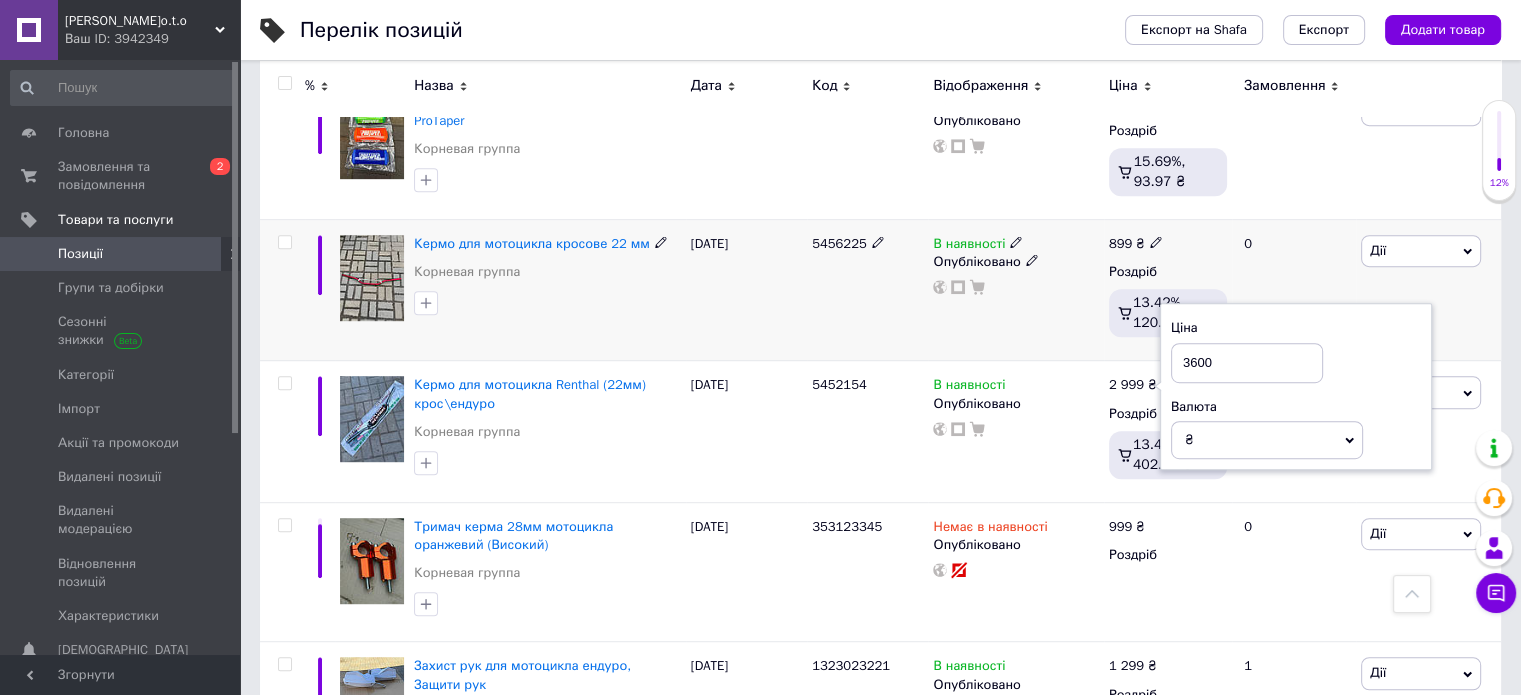 type on "3600" 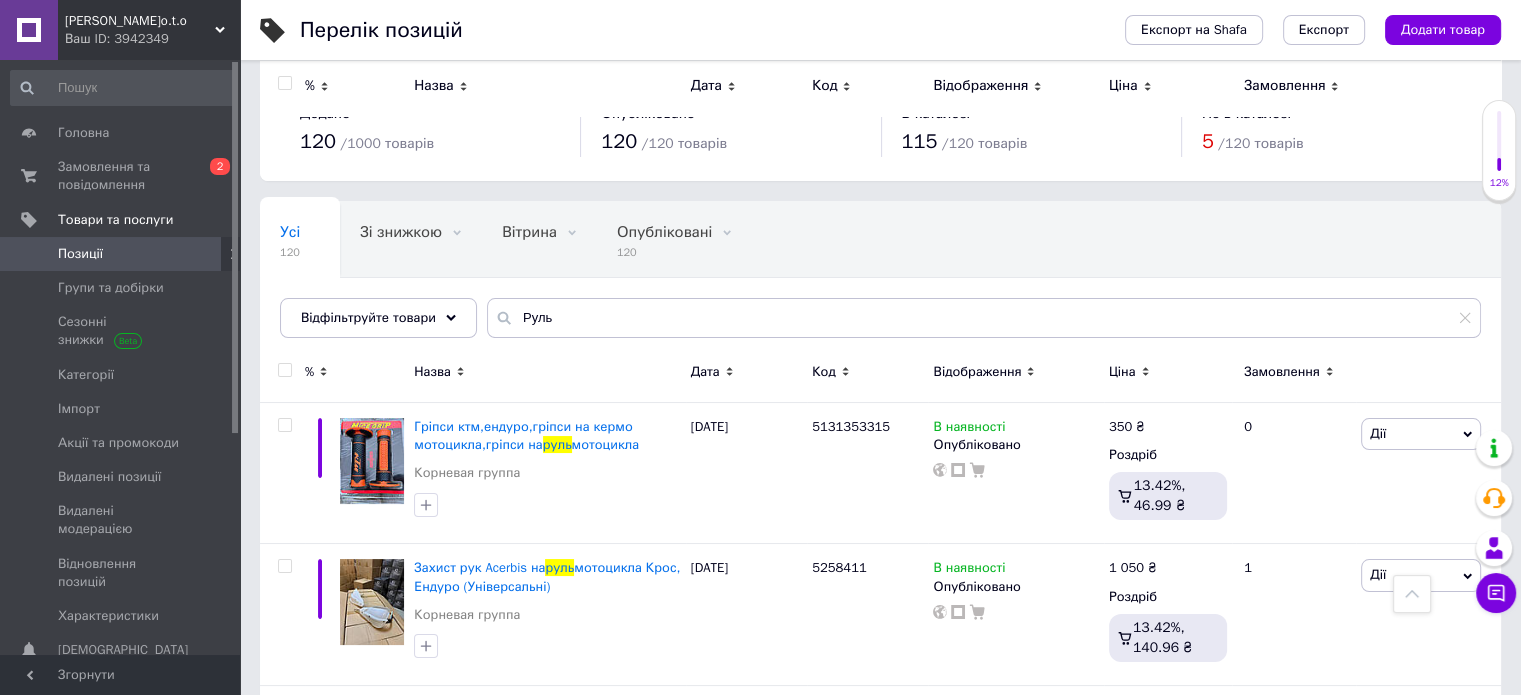 scroll, scrollTop: 0, scrollLeft: 0, axis: both 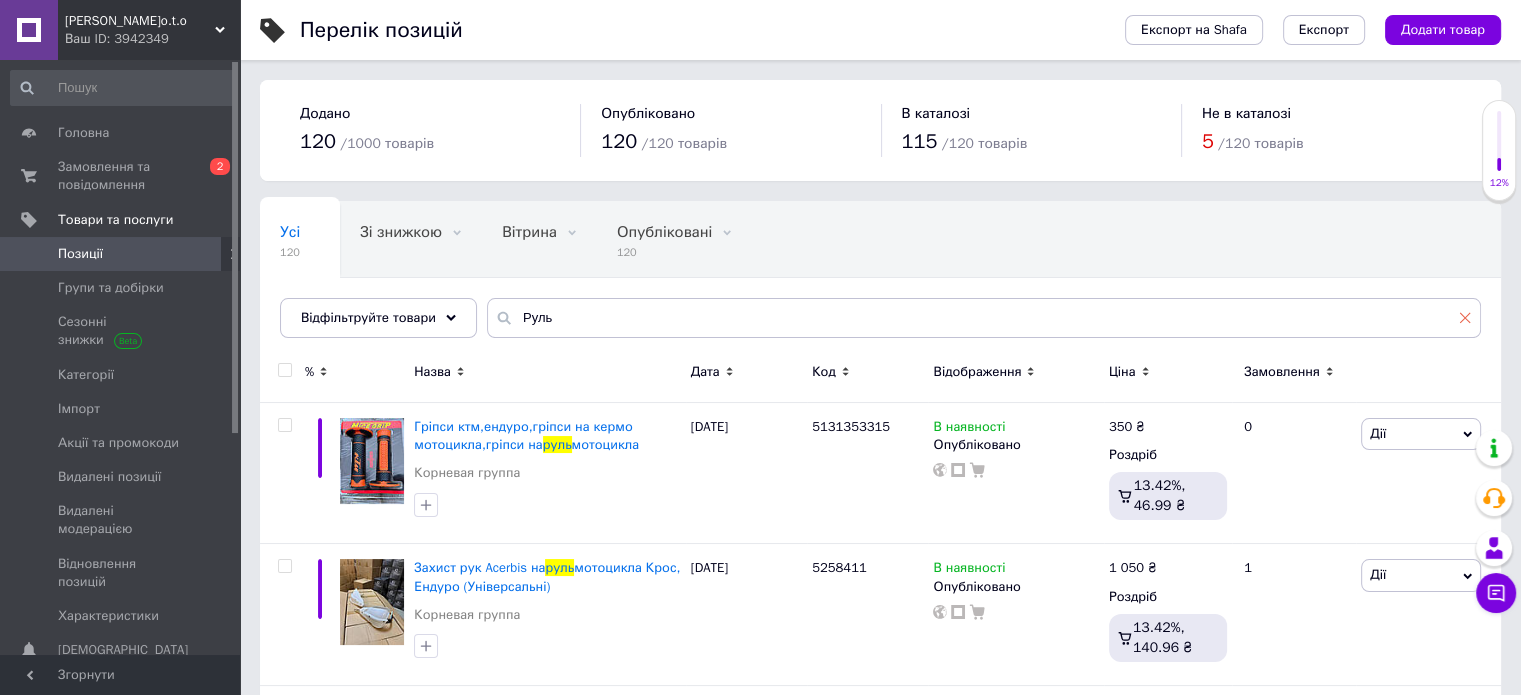 click 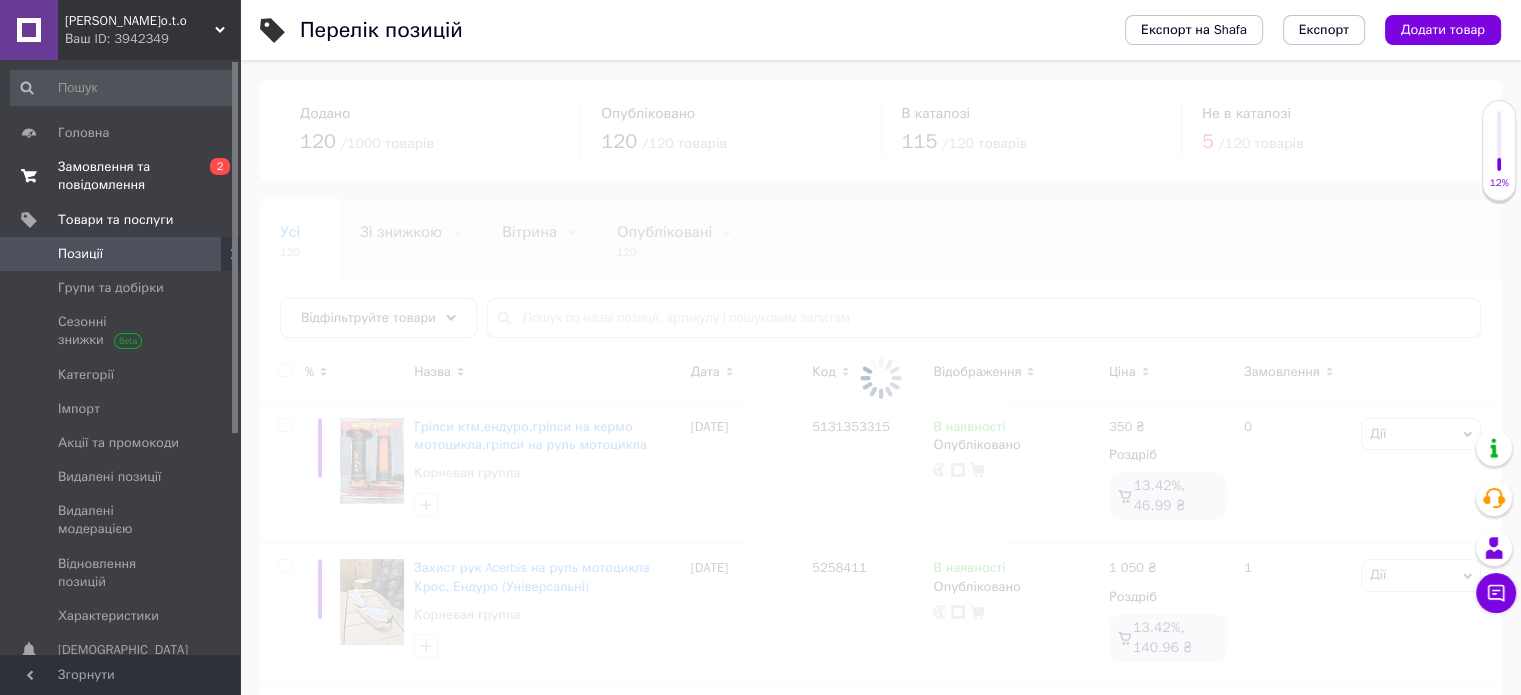 click on "Замовлення та повідомлення" at bounding box center (121, 176) 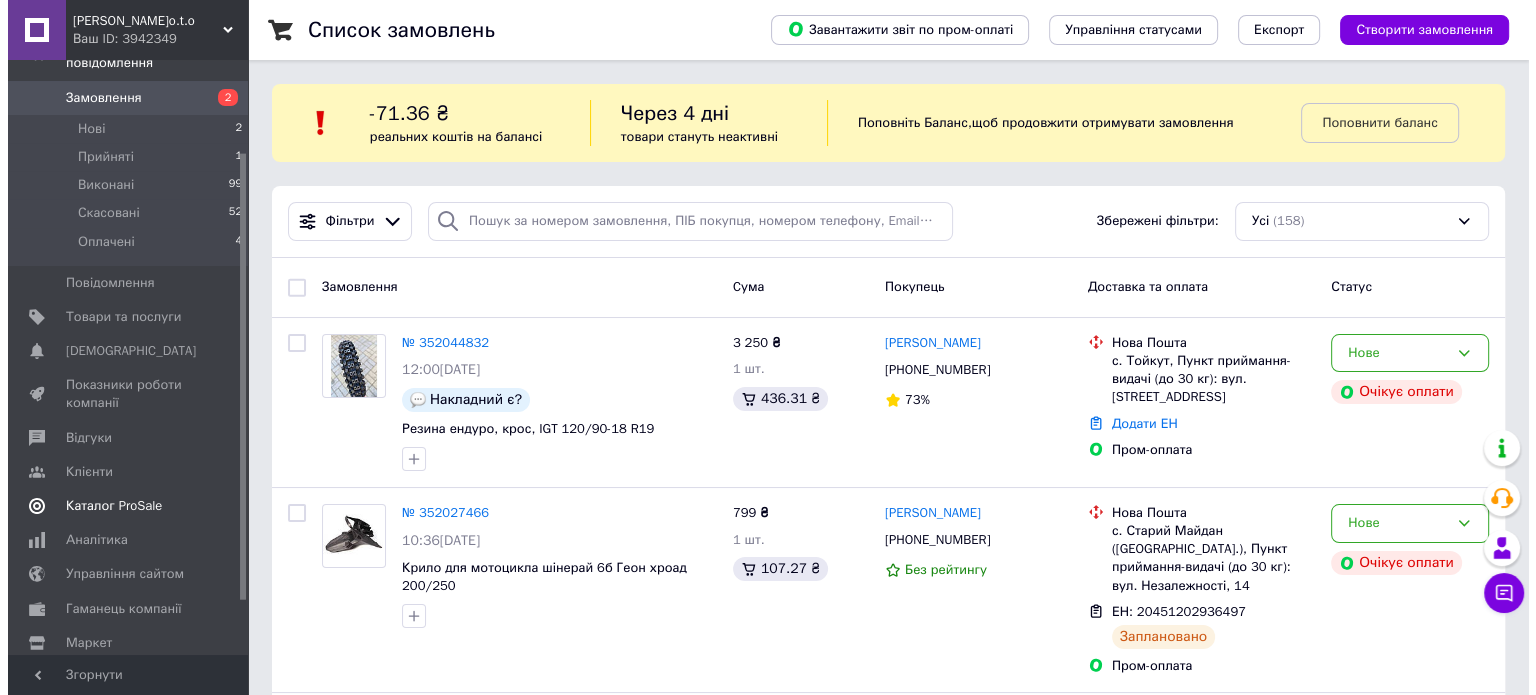 scroll, scrollTop: 123, scrollLeft: 0, axis: vertical 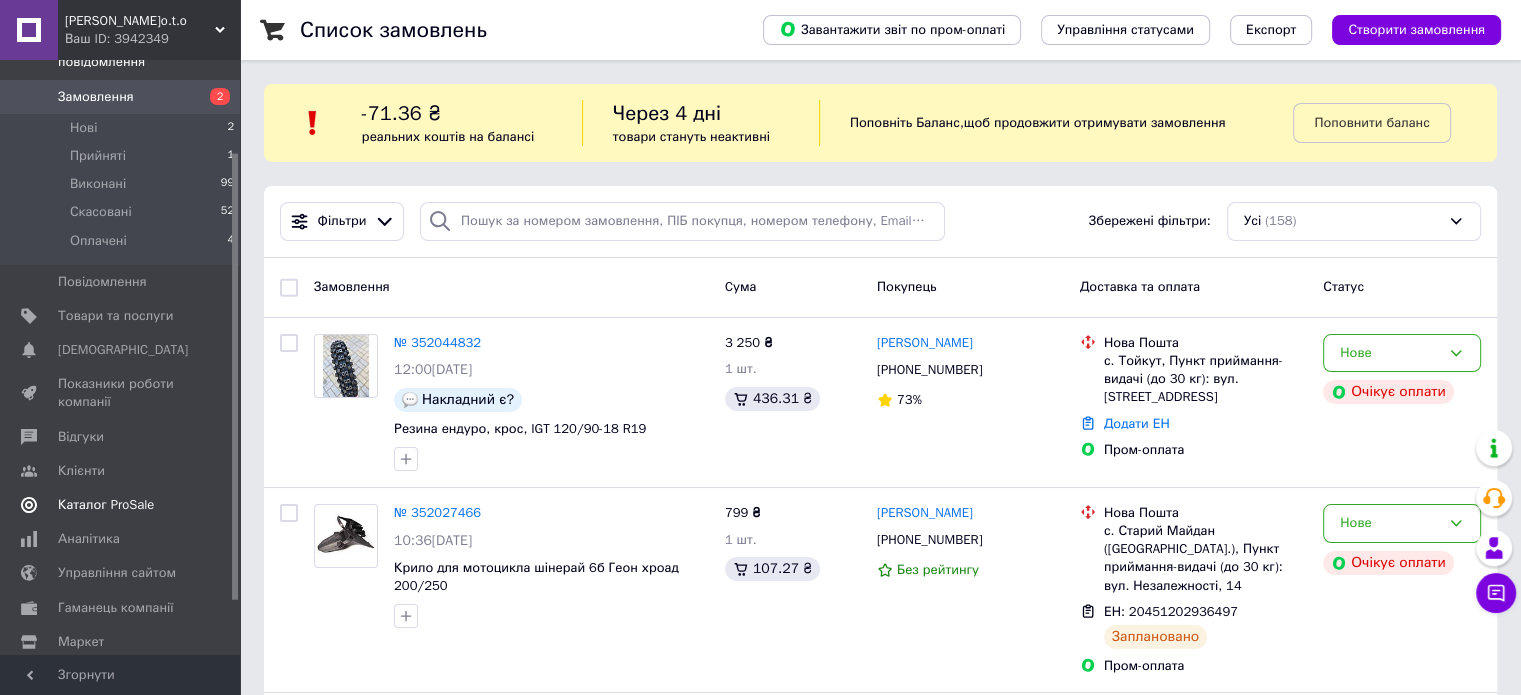 click on "Каталог ProSale" at bounding box center [106, 505] 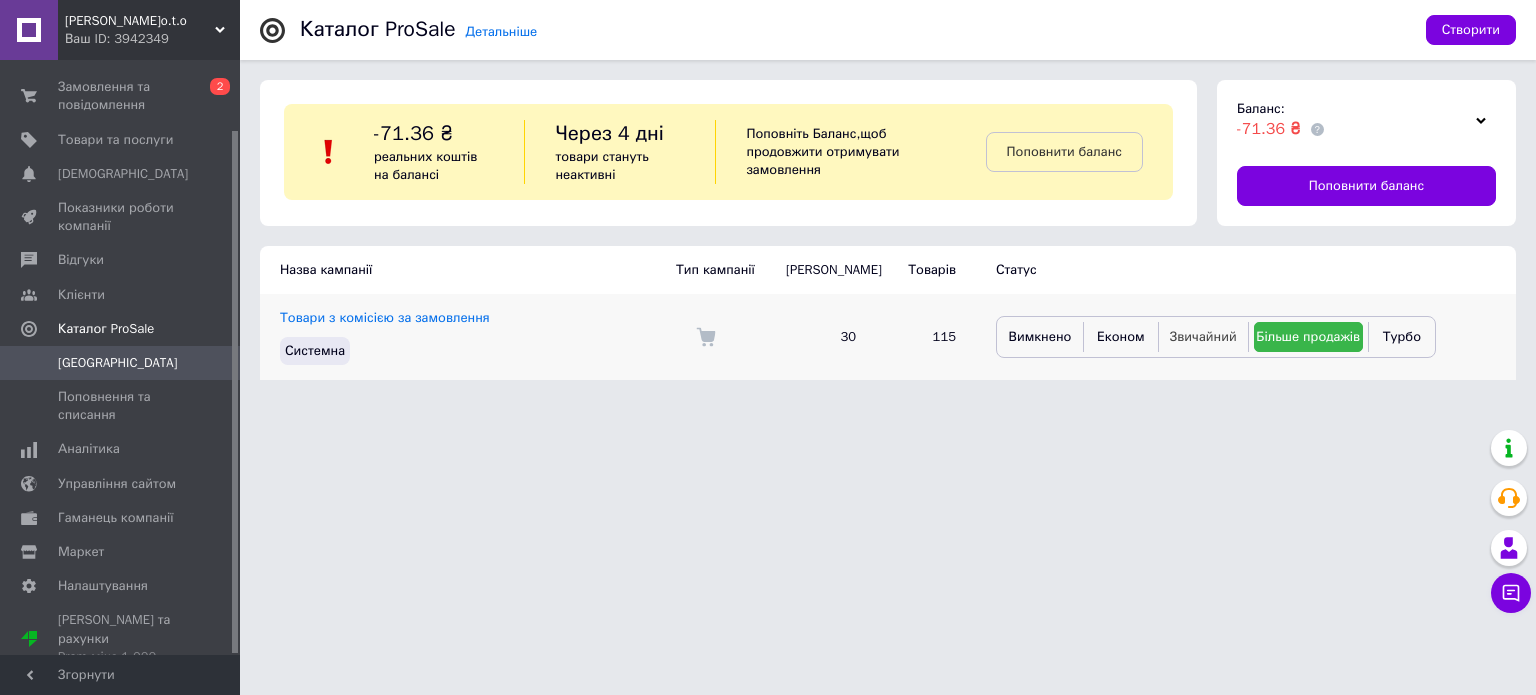 click on "Звичайний" at bounding box center (1203, 336) 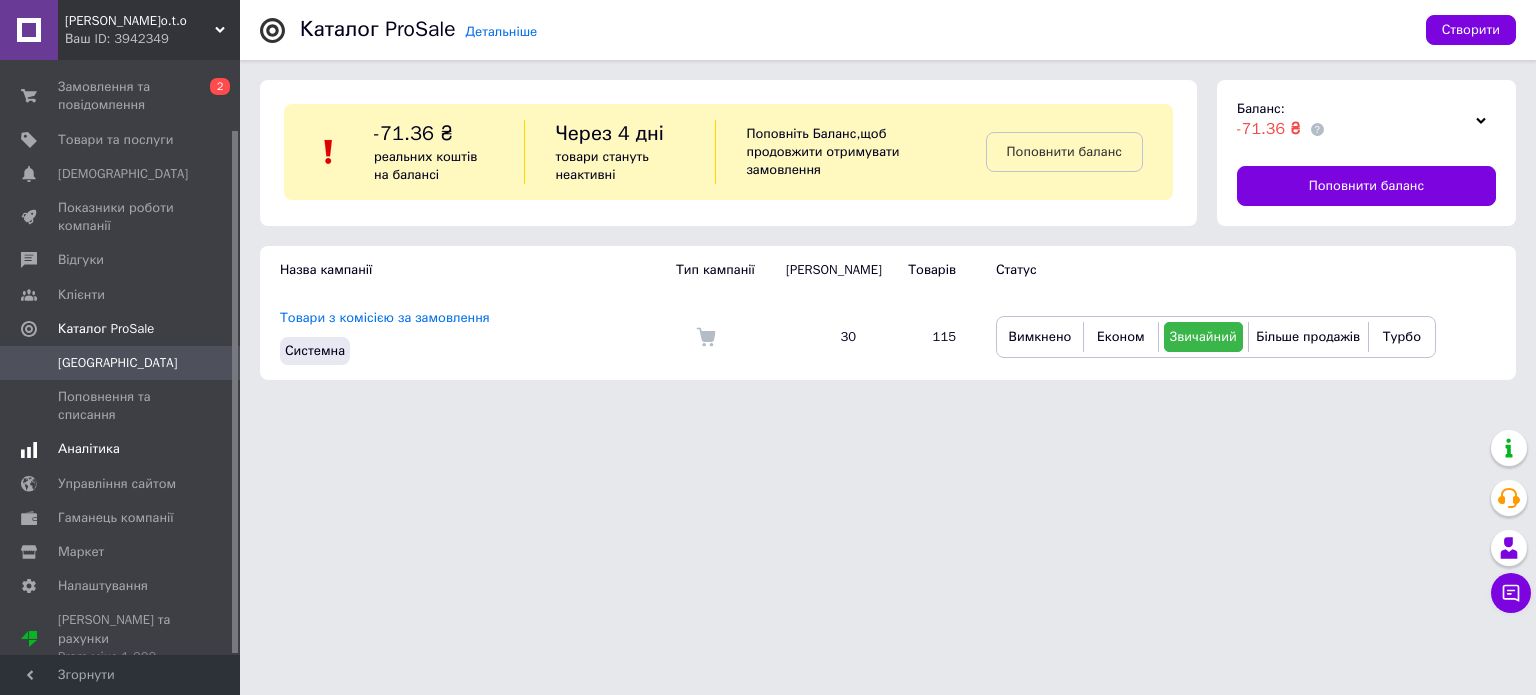 click on "Аналітика" at bounding box center (89, 449) 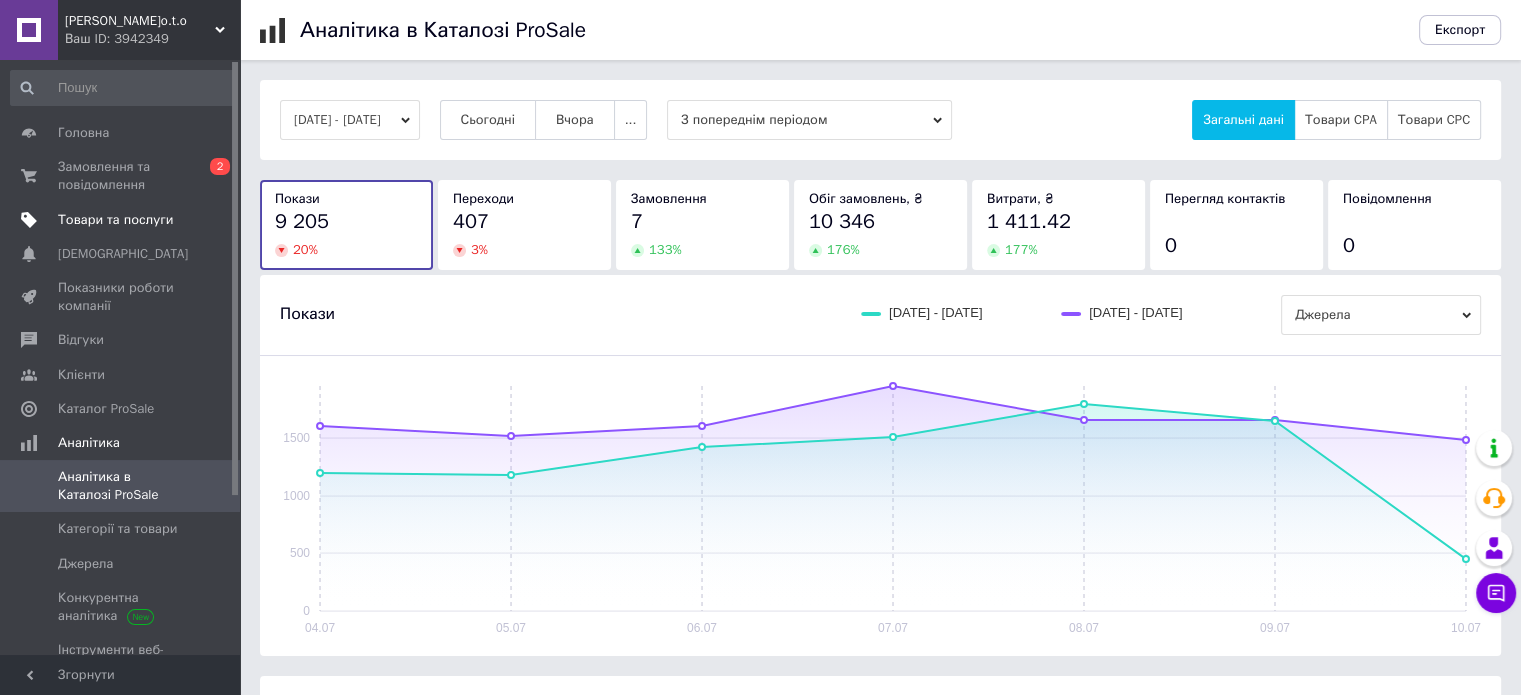 scroll, scrollTop: 0, scrollLeft: 0, axis: both 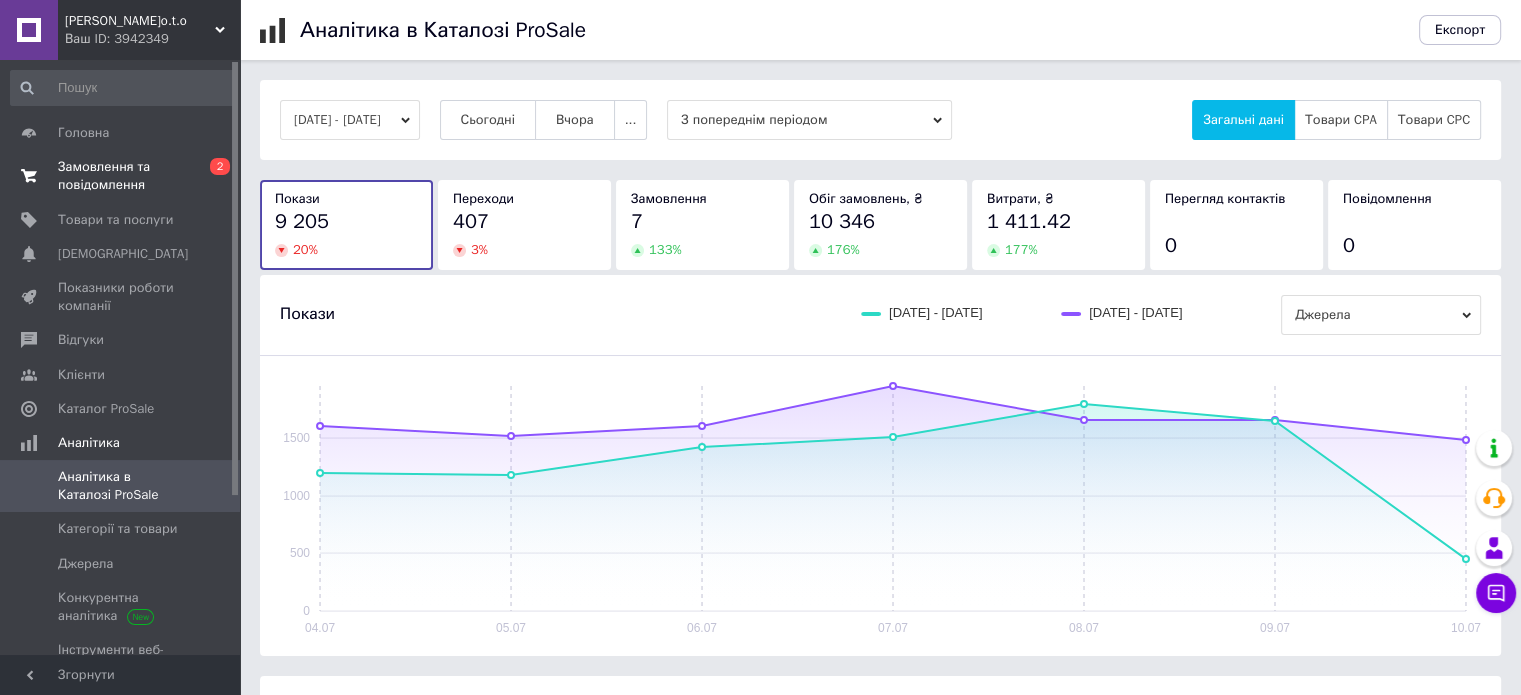 click on "Замовлення та повідомлення" at bounding box center (121, 176) 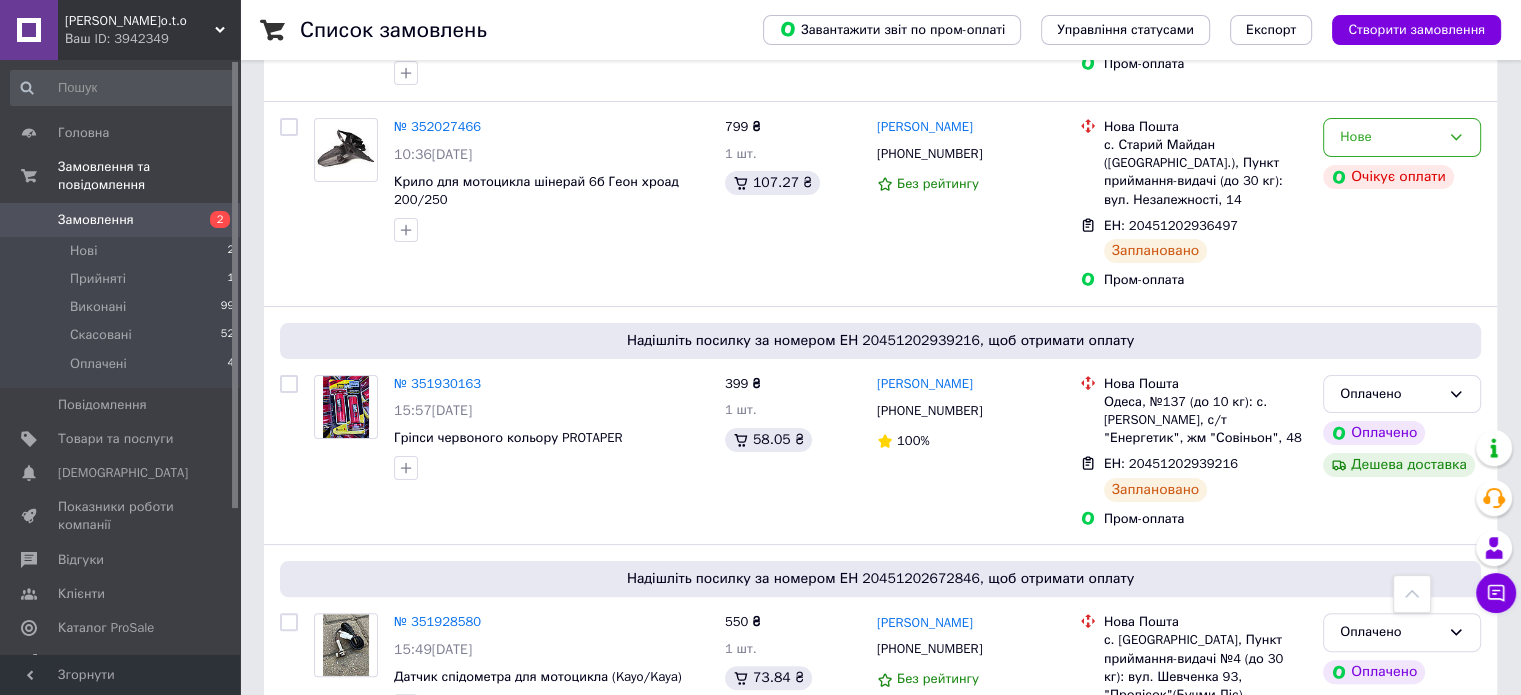 scroll, scrollTop: 387, scrollLeft: 0, axis: vertical 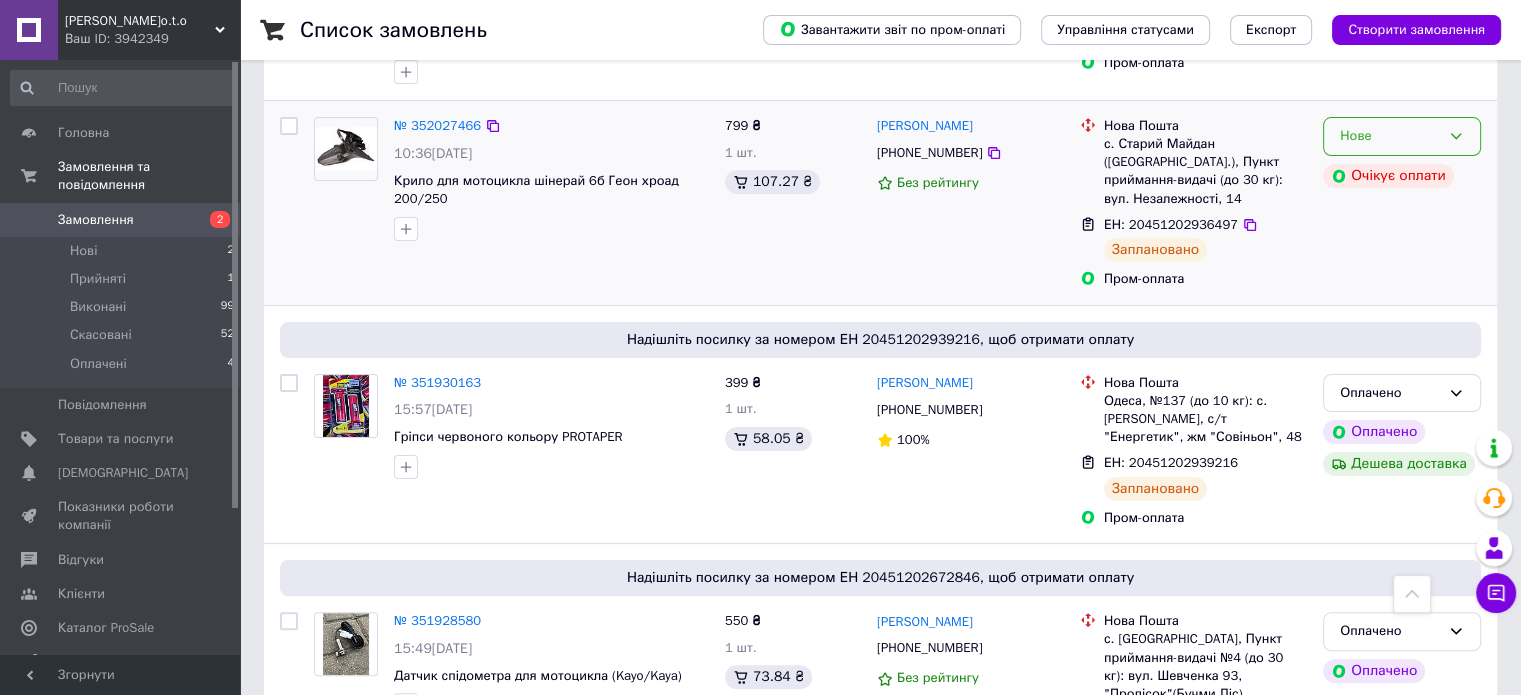 click on "Нове" at bounding box center [1390, 136] 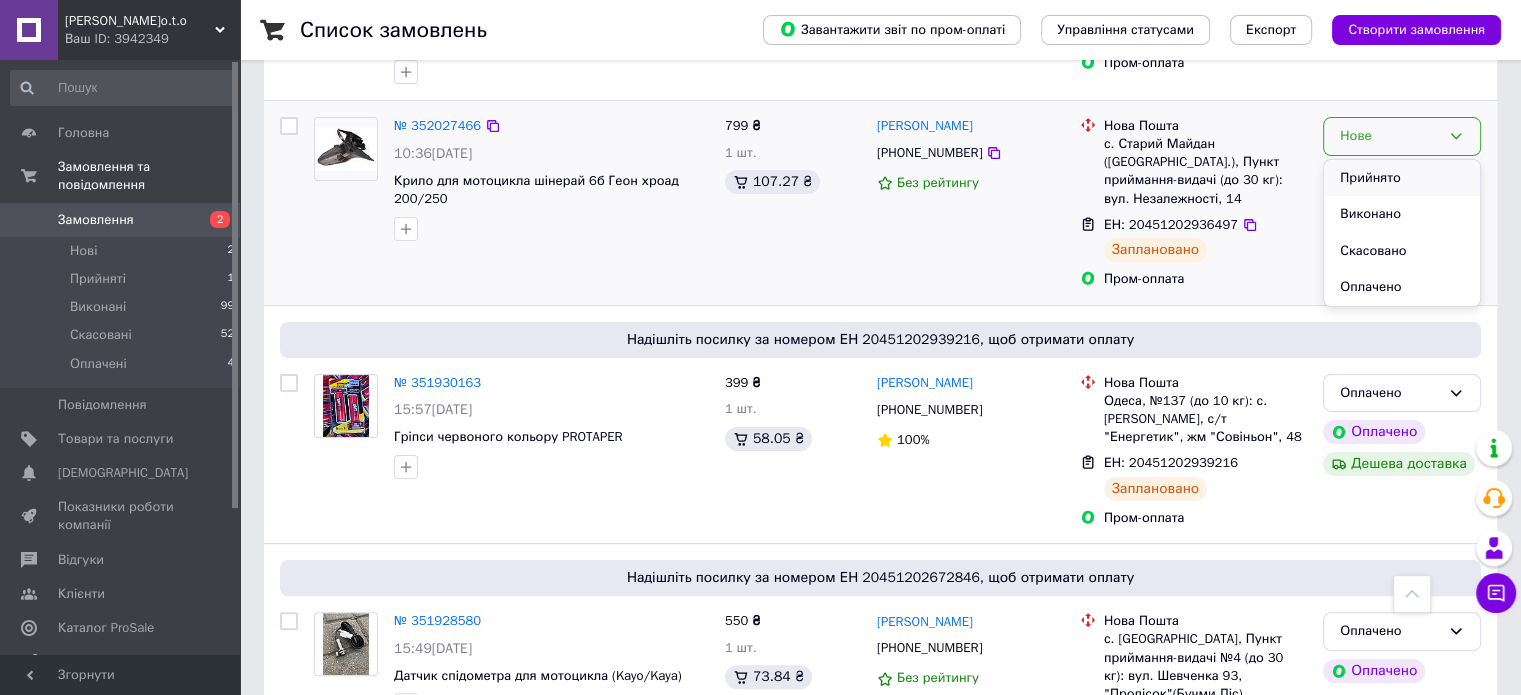 click on "Прийнято" at bounding box center (1402, 178) 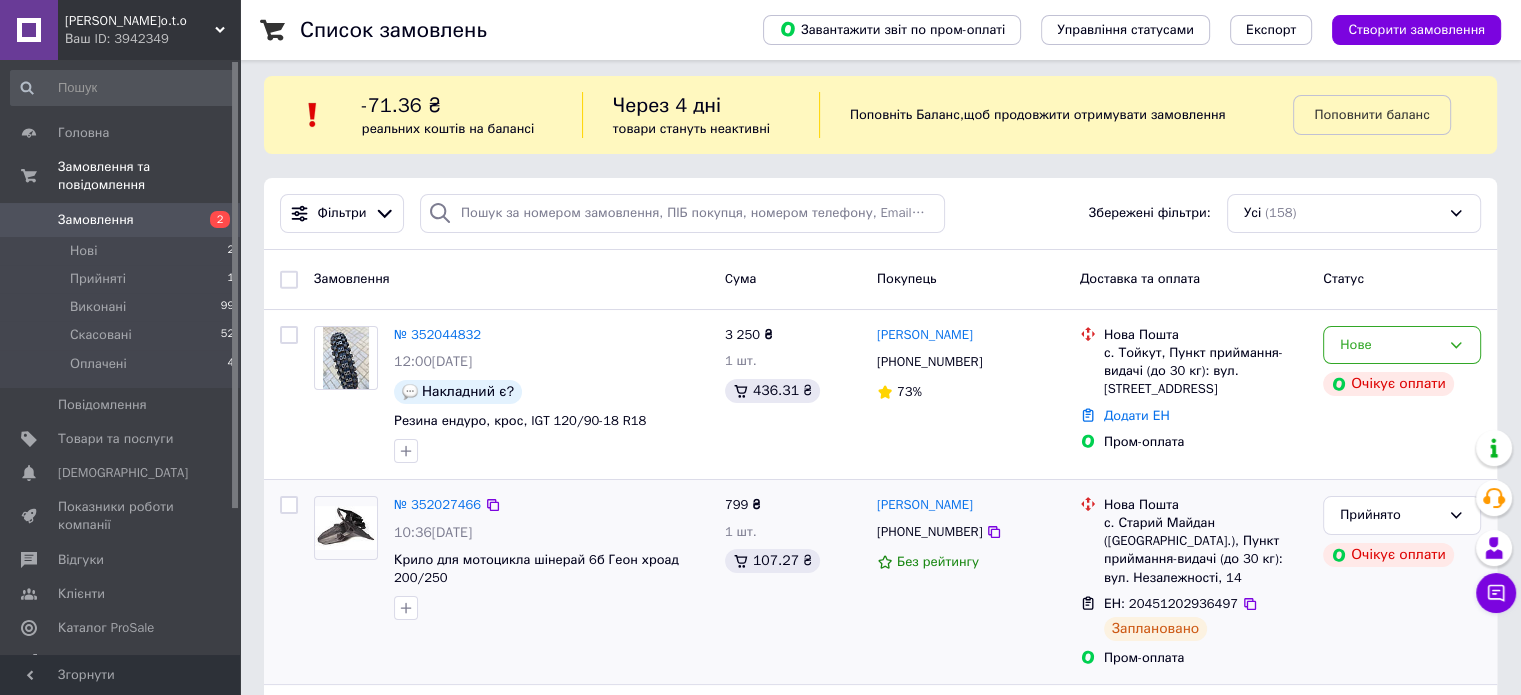 scroll, scrollTop: 0, scrollLeft: 0, axis: both 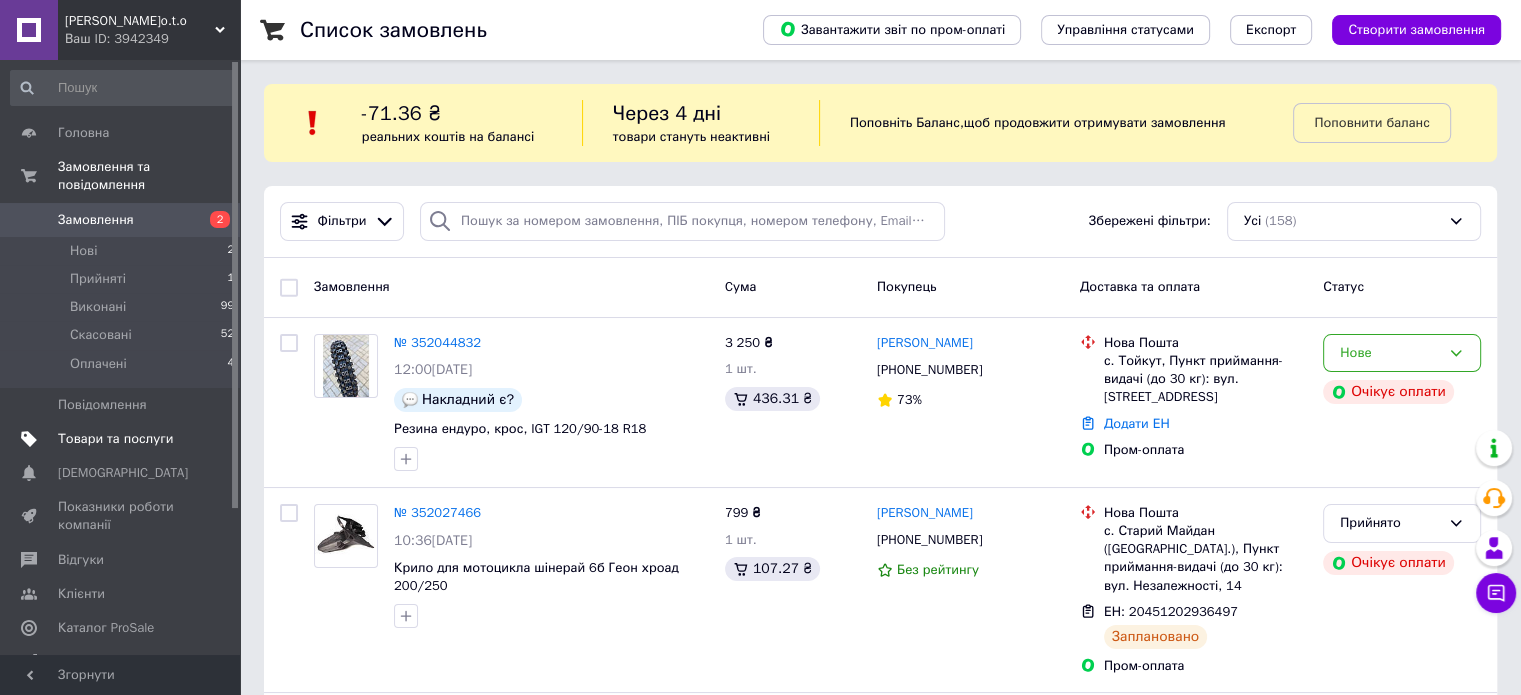 click on "Товари та послуги" at bounding box center (115, 439) 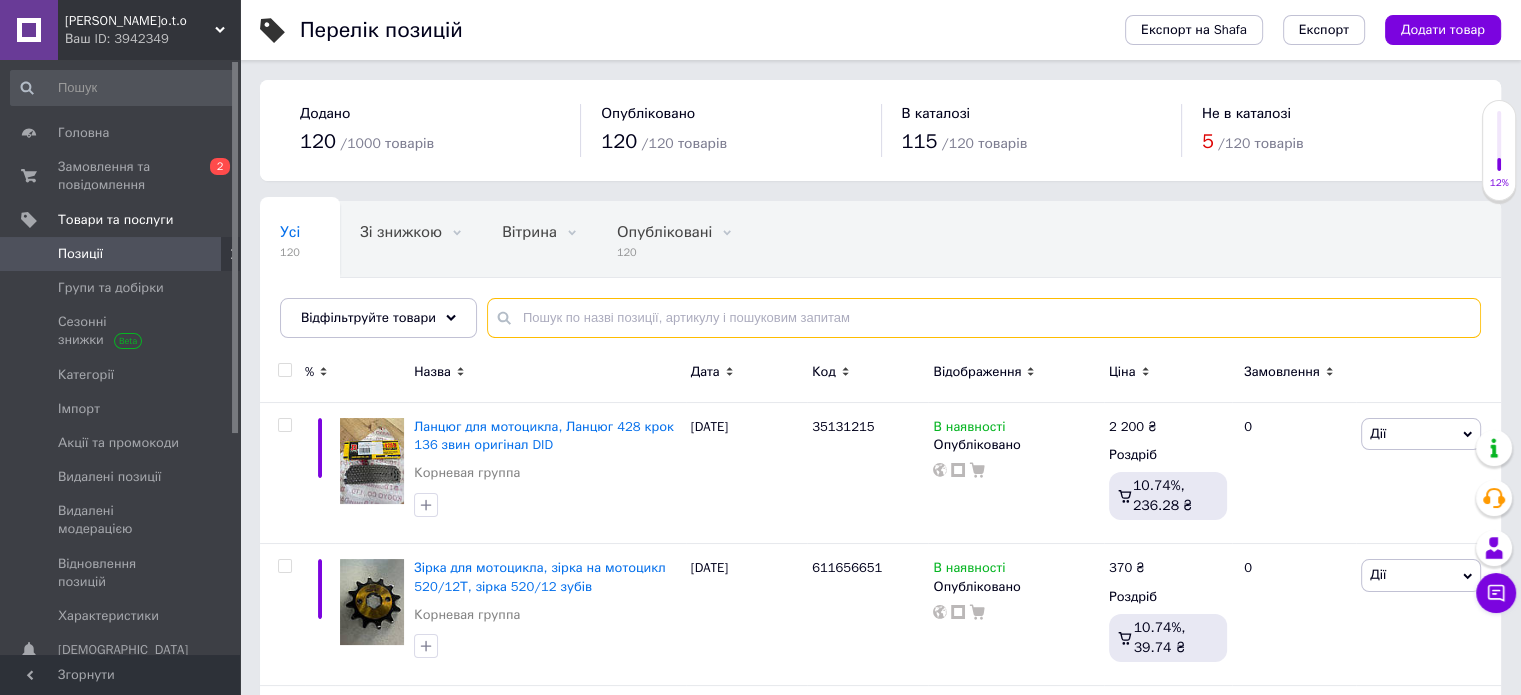 click at bounding box center (984, 318) 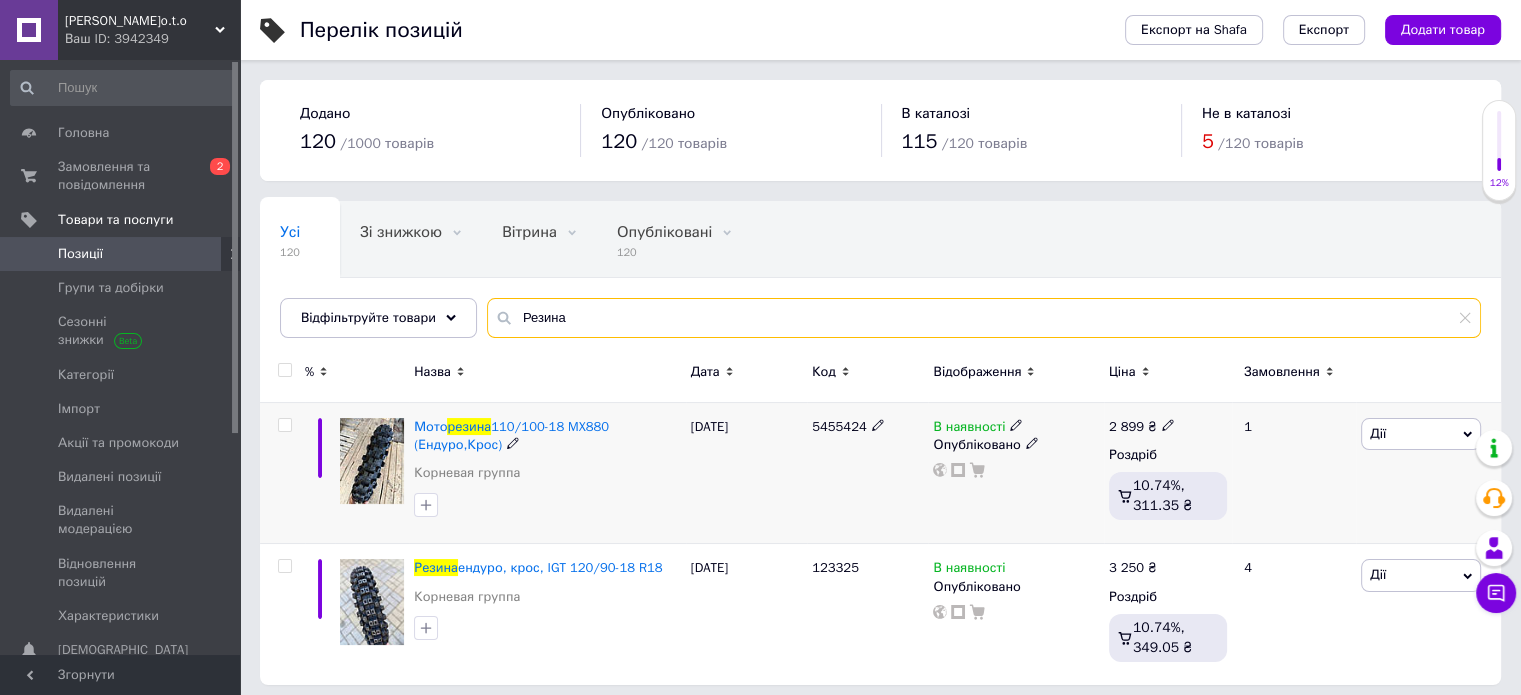 scroll, scrollTop: 8, scrollLeft: 0, axis: vertical 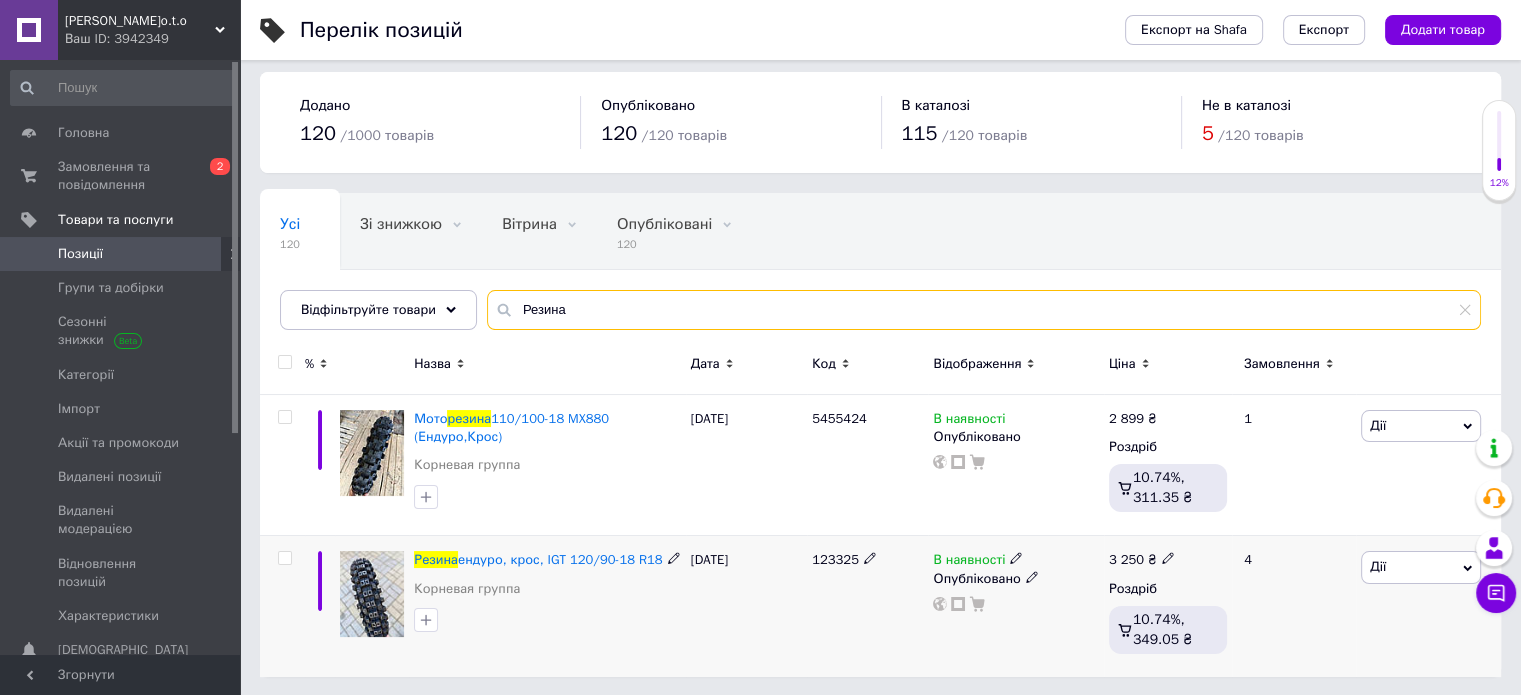 type on "Резина" 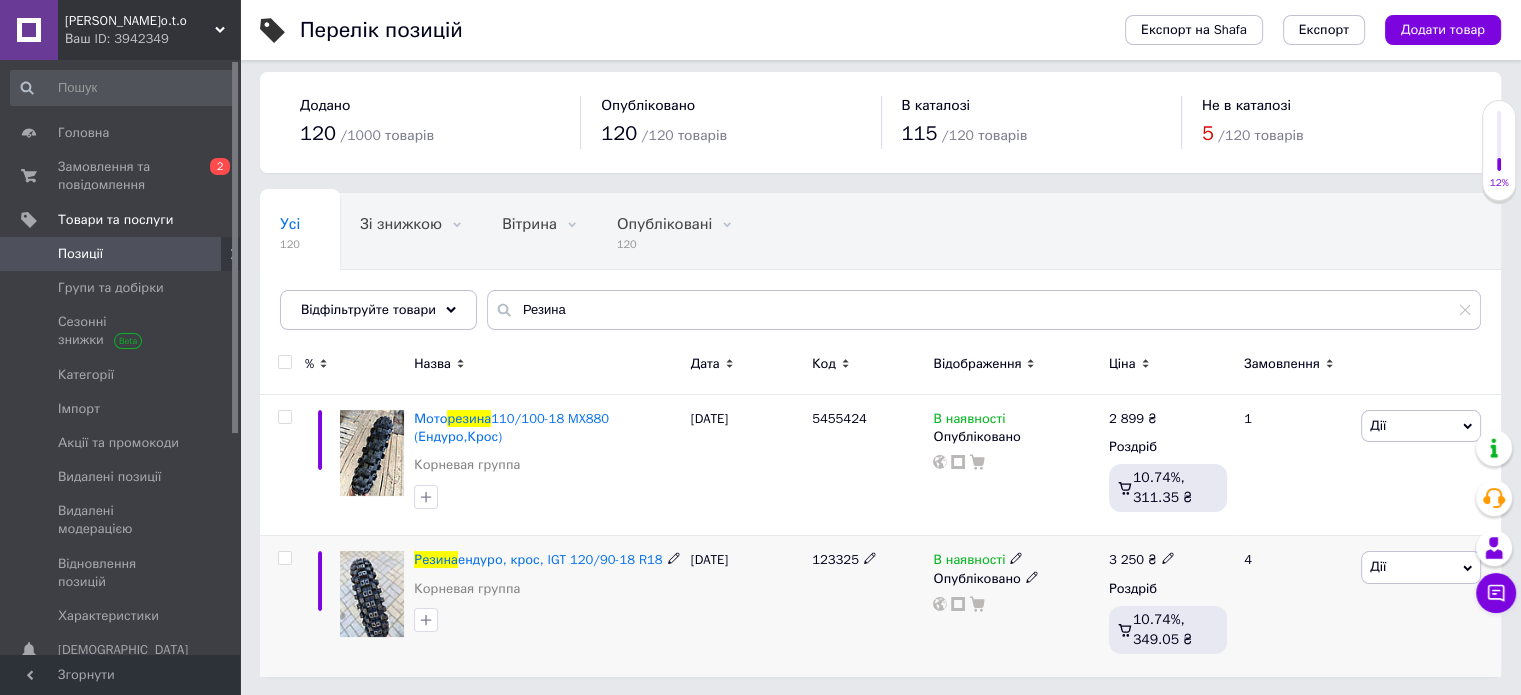 click 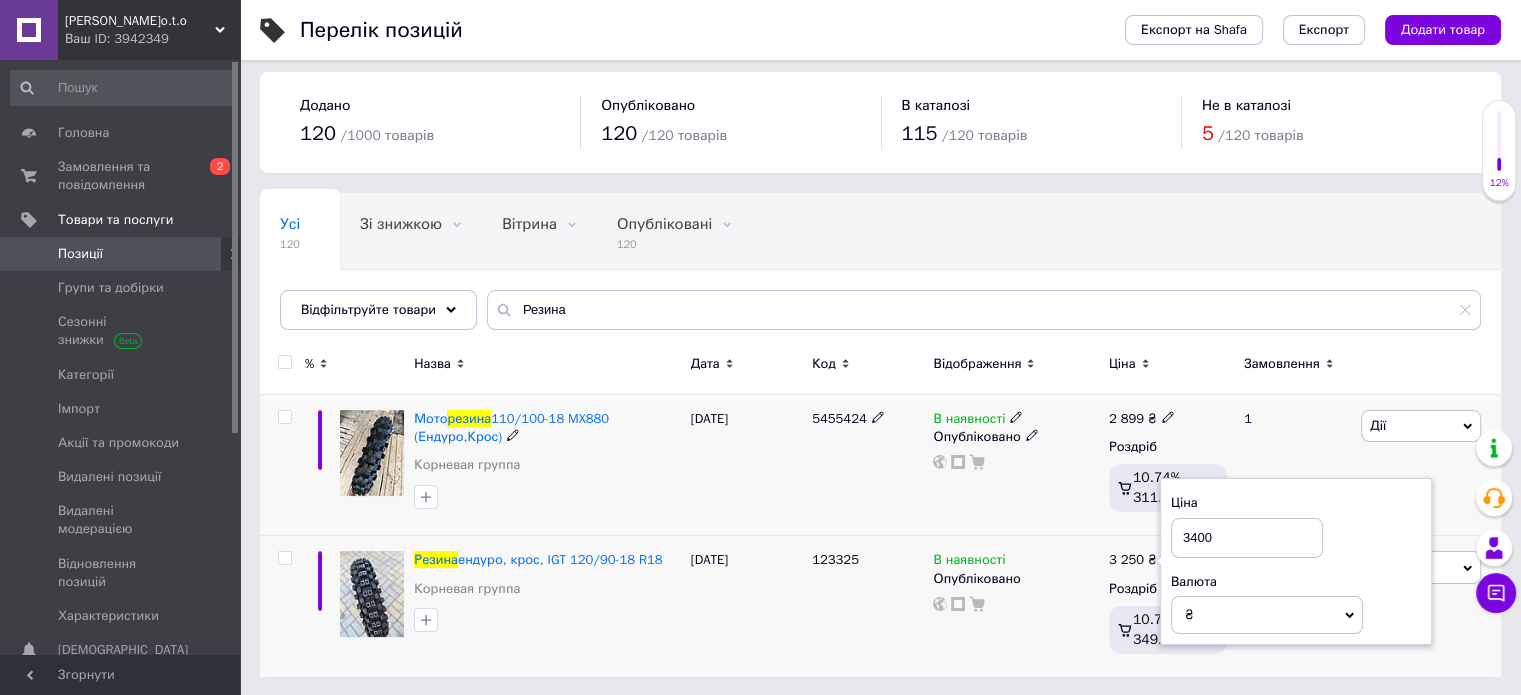 type on "3400" 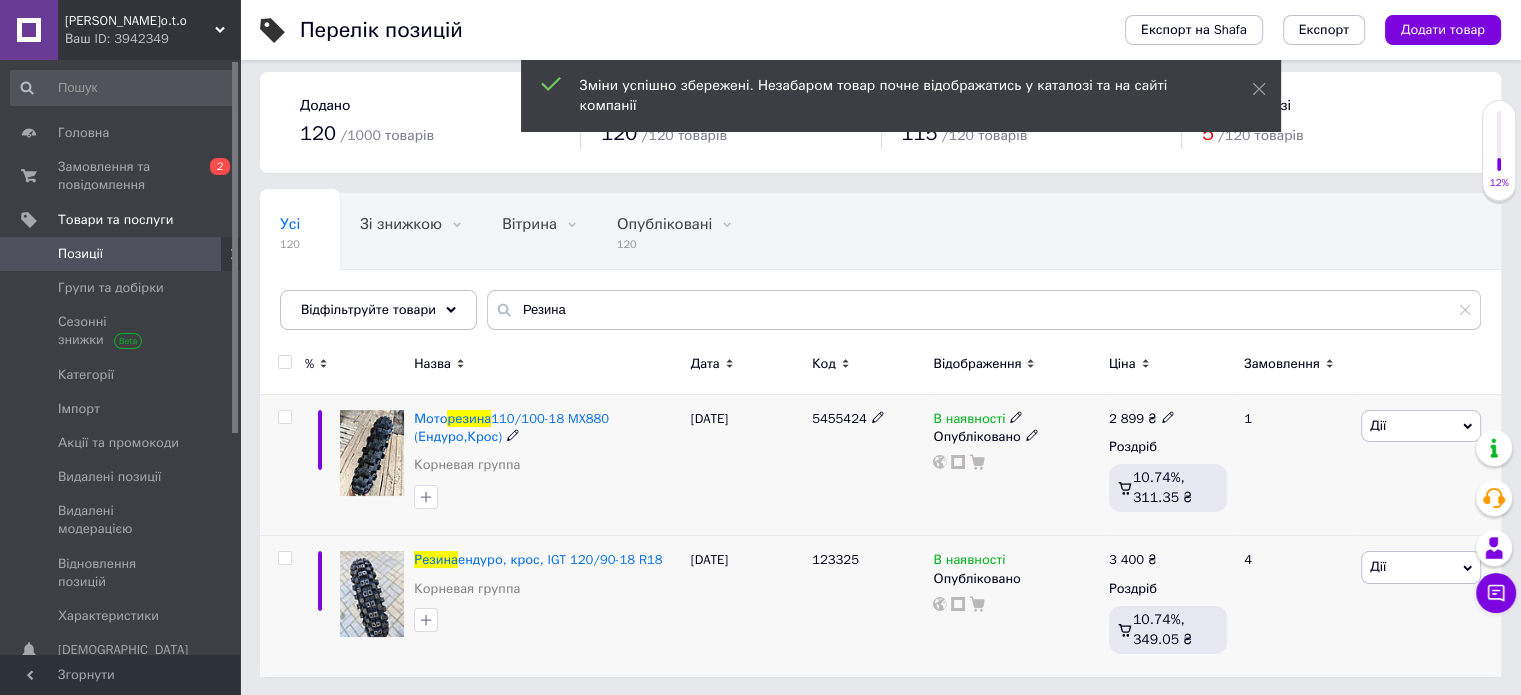 click 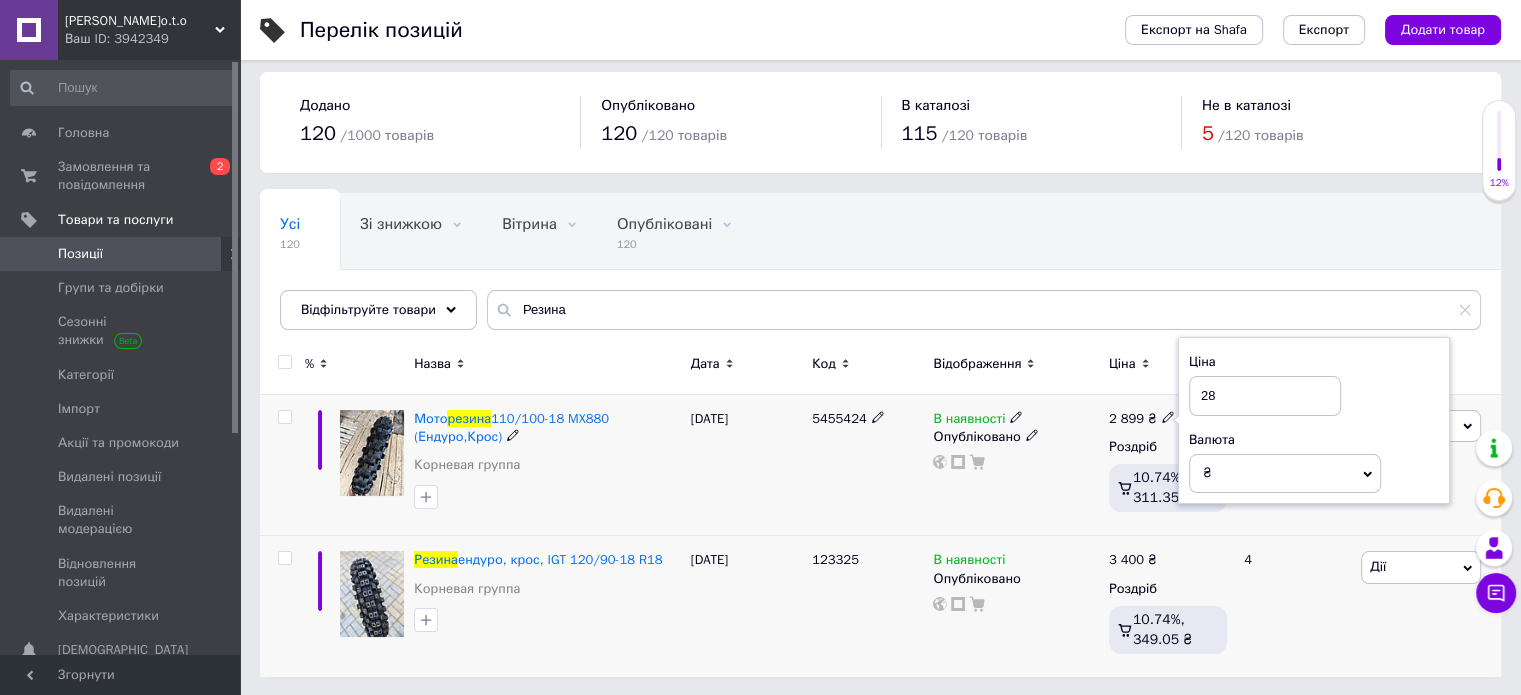type on "2" 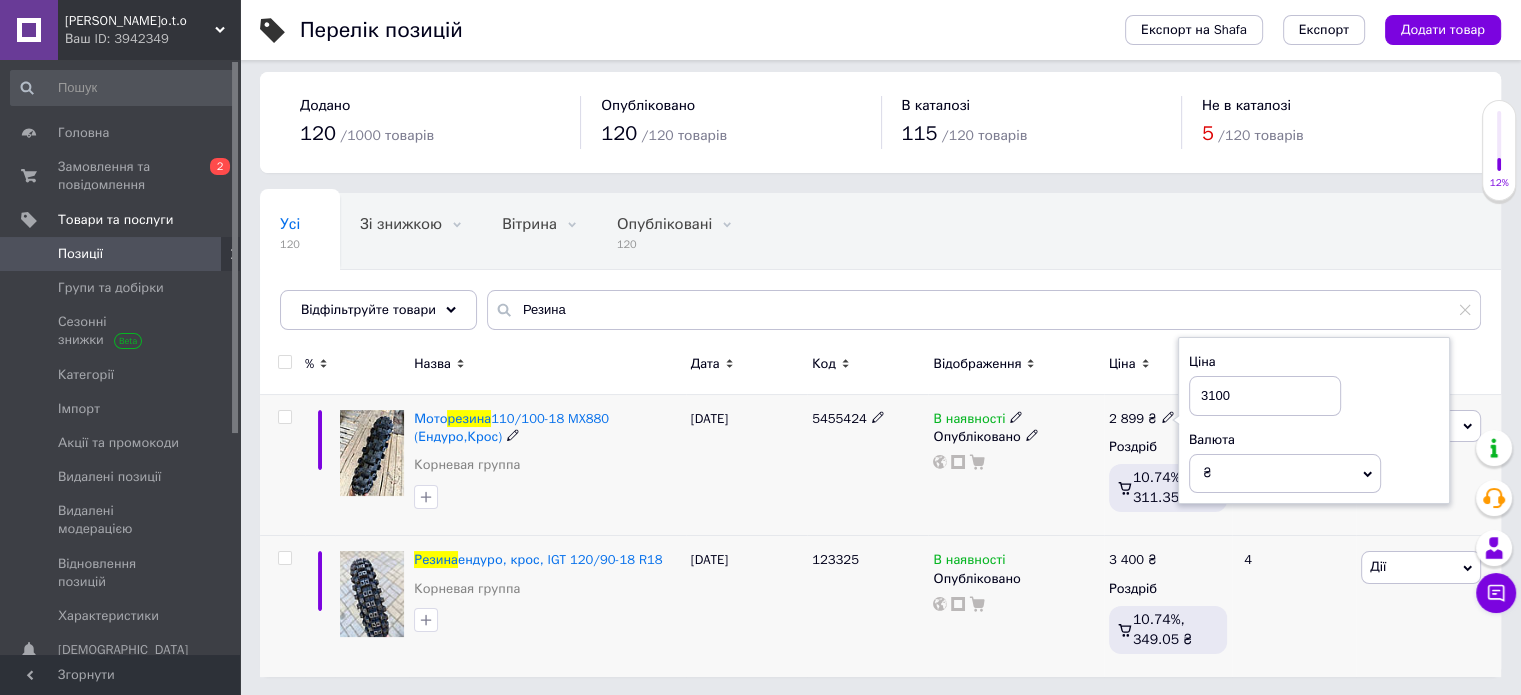 type on "3100" 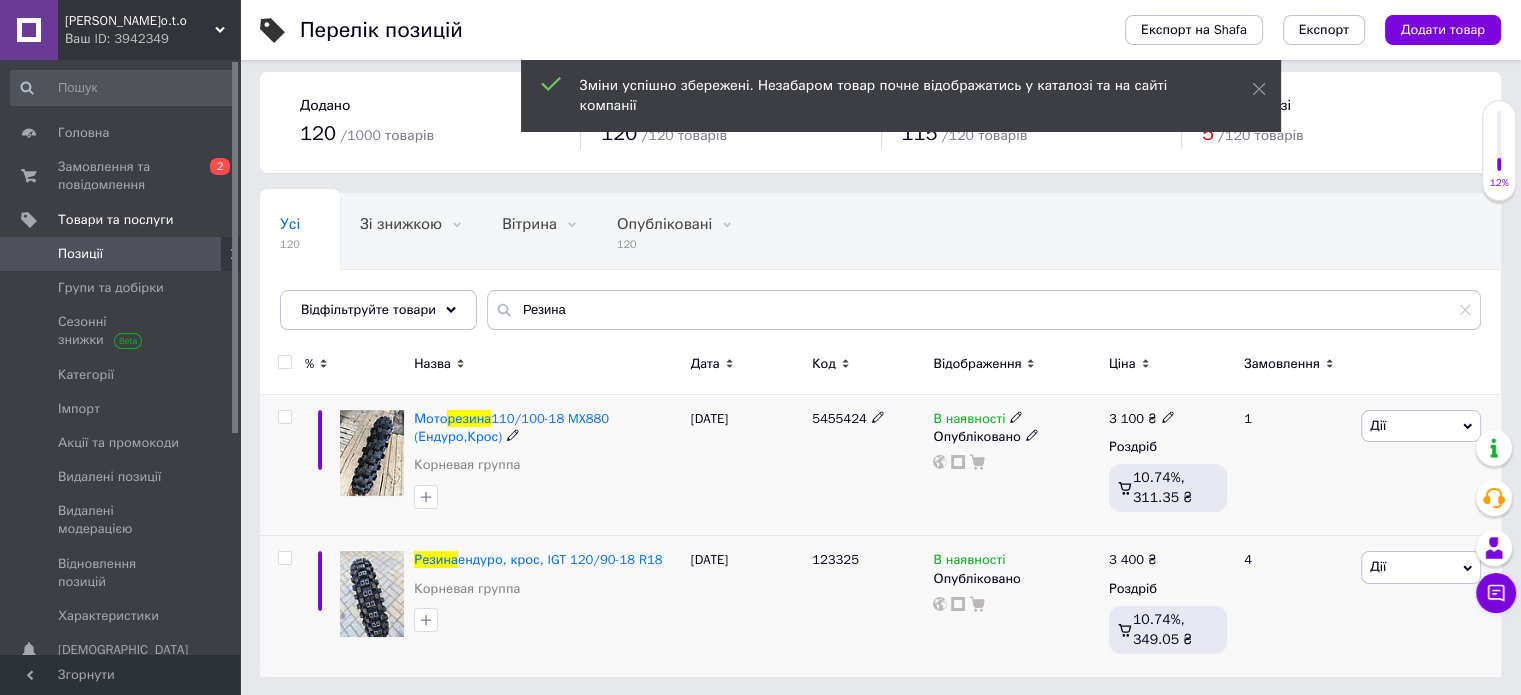 click on "[DATE]" at bounding box center (746, 465) 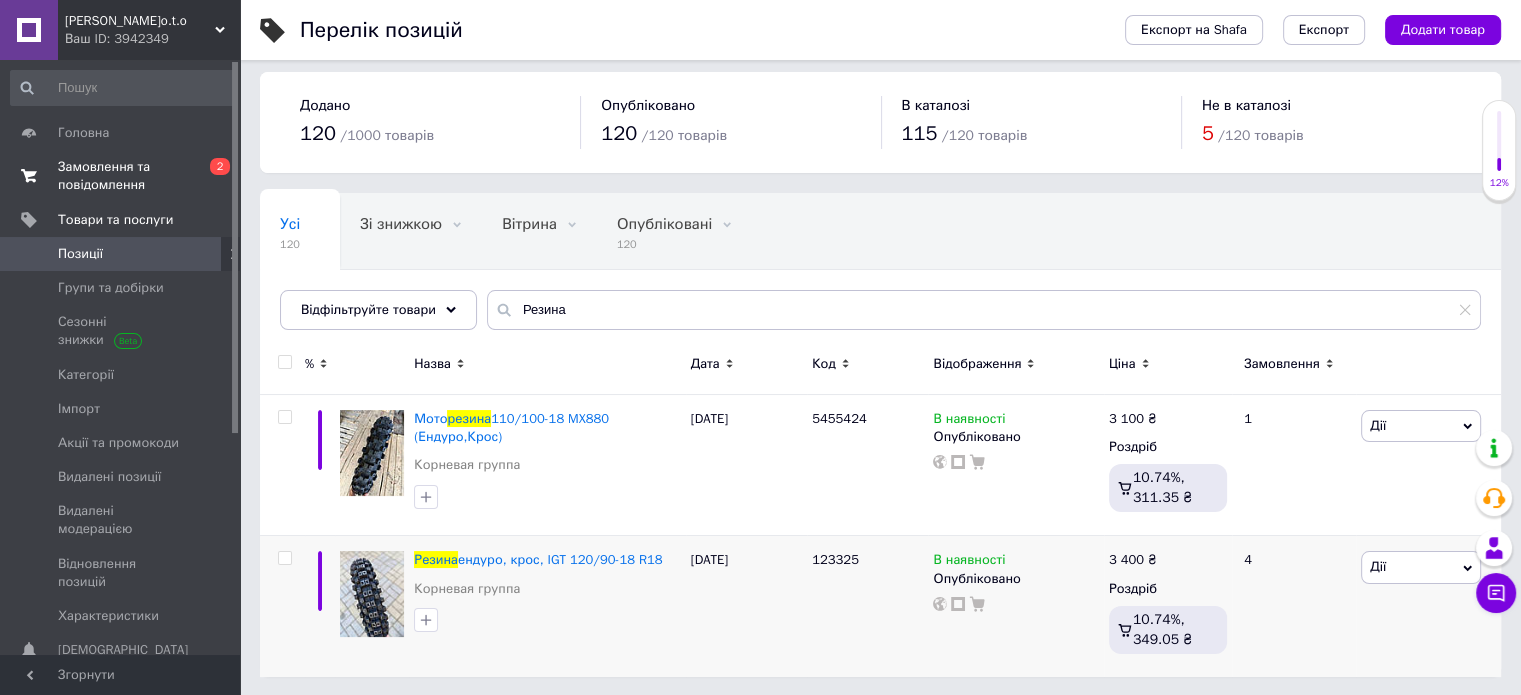 click on "Замовлення та повідомлення" at bounding box center (121, 176) 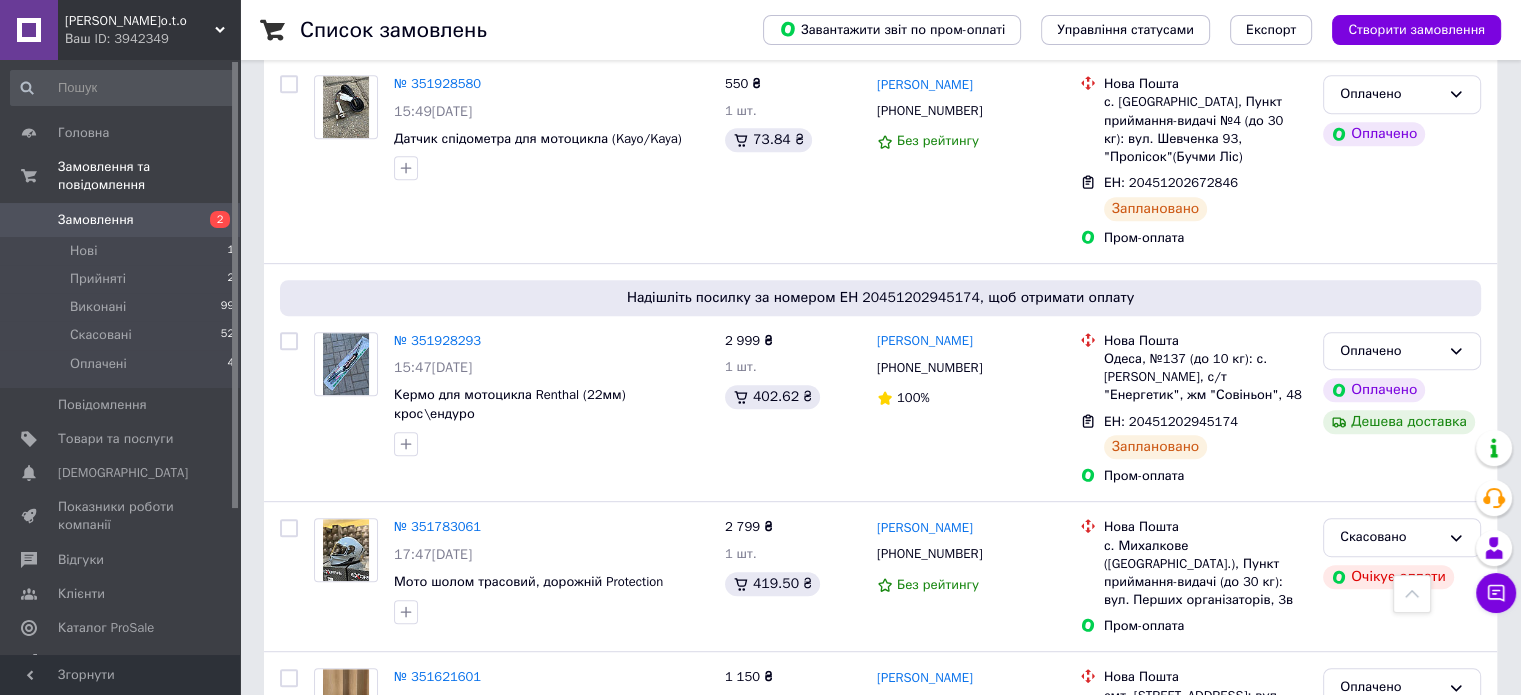 scroll, scrollTop: 940, scrollLeft: 0, axis: vertical 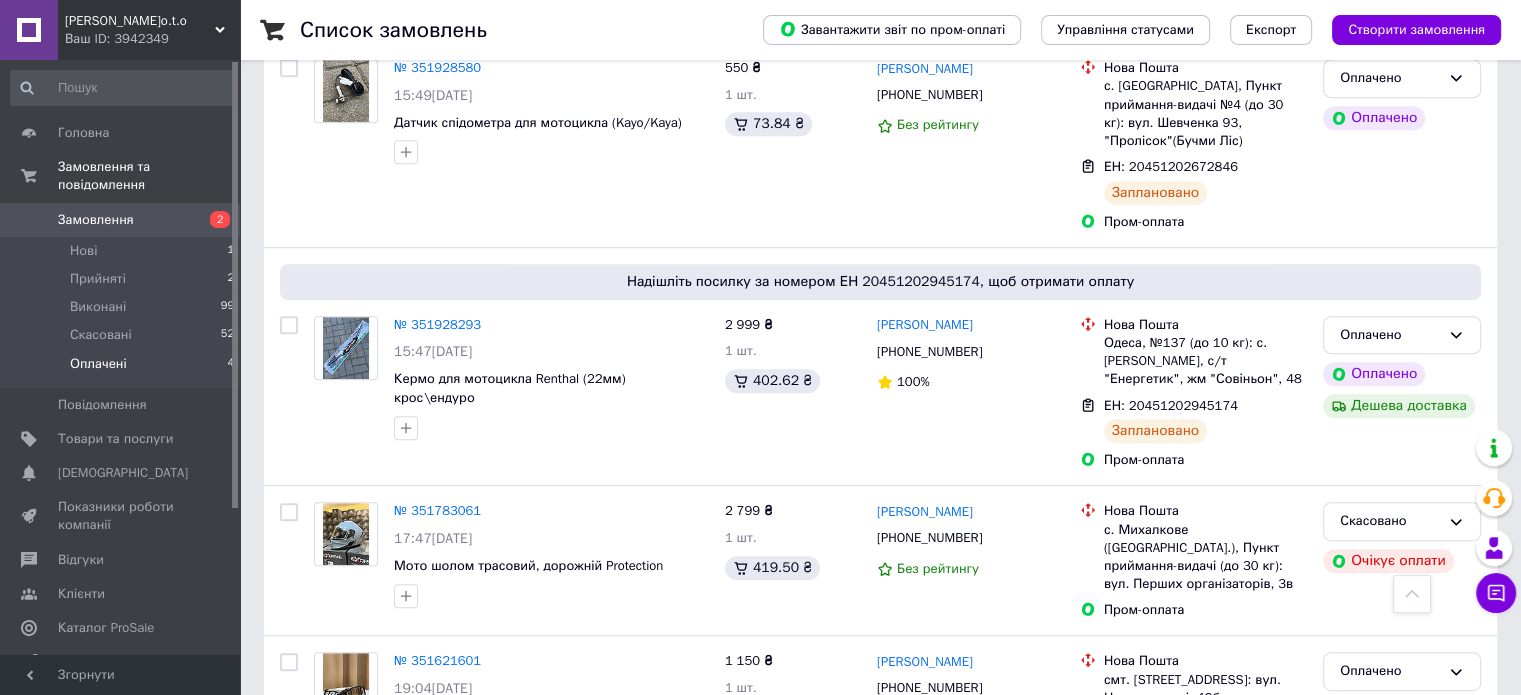 click on "Оплачені 4" at bounding box center [123, 369] 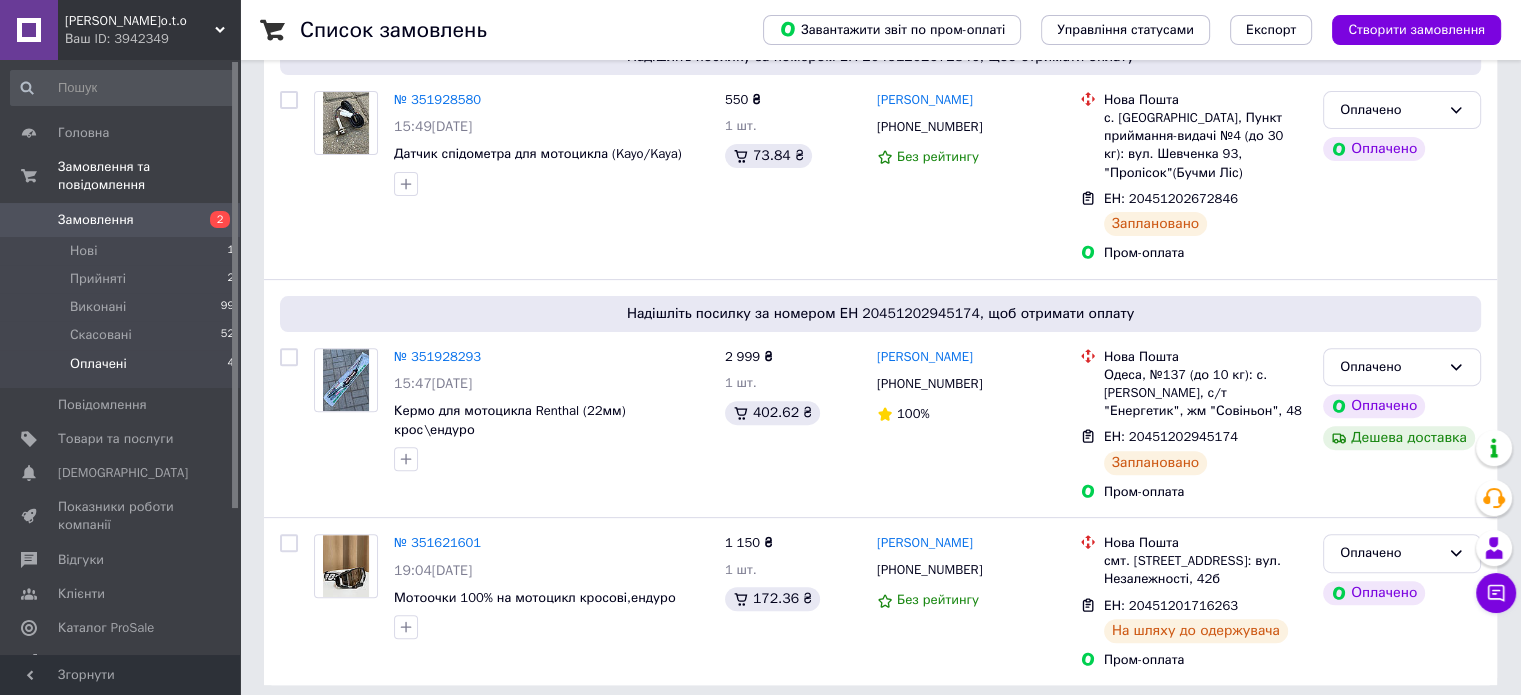 scroll, scrollTop: 617, scrollLeft: 0, axis: vertical 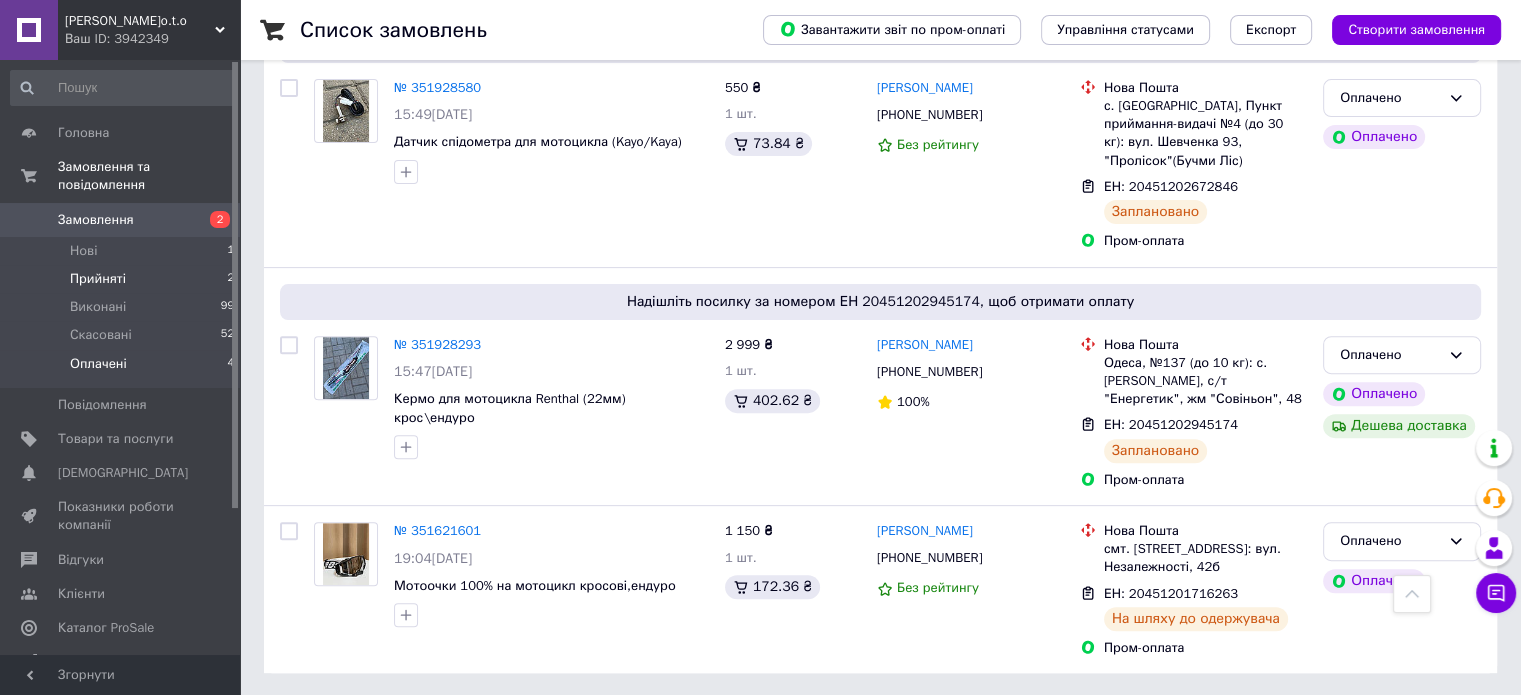 click on "Прийняті 2" at bounding box center [123, 279] 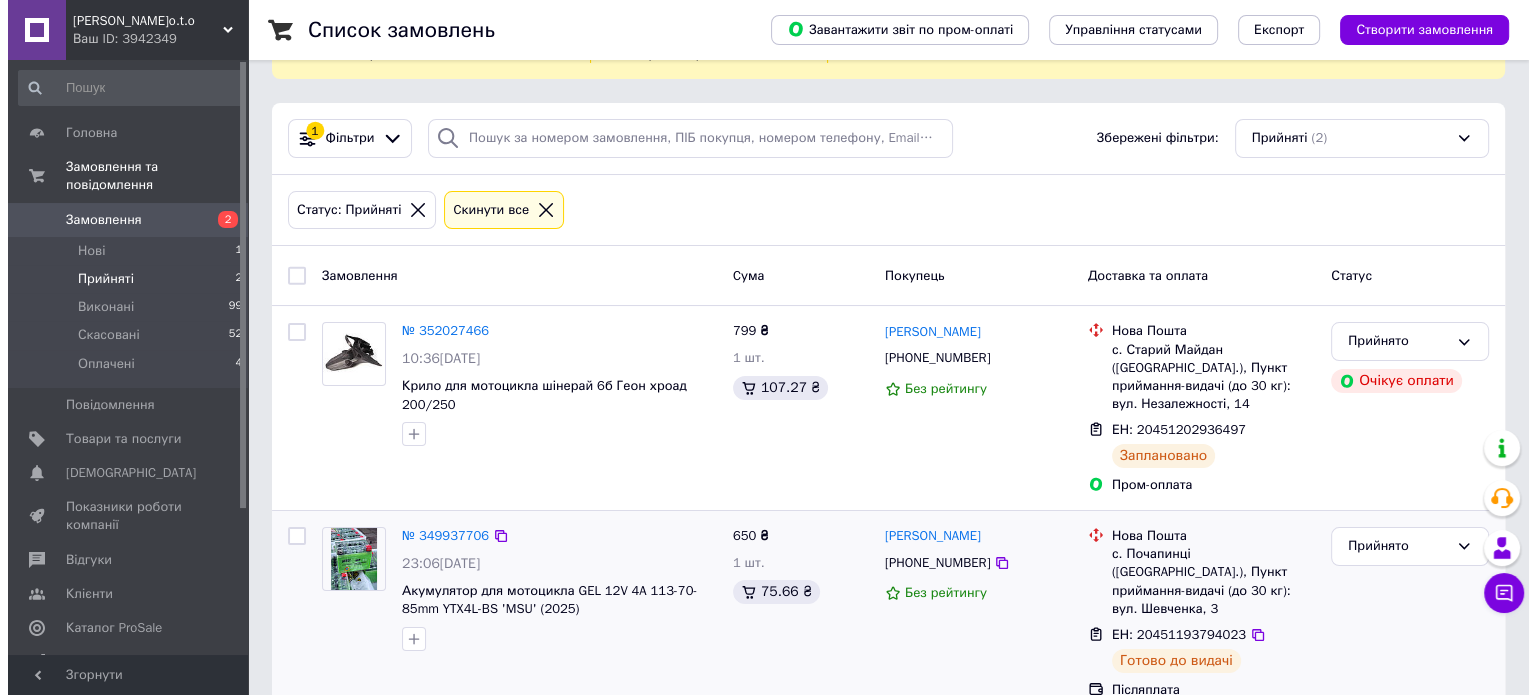 scroll, scrollTop: 88, scrollLeft: 0, axis: vertical 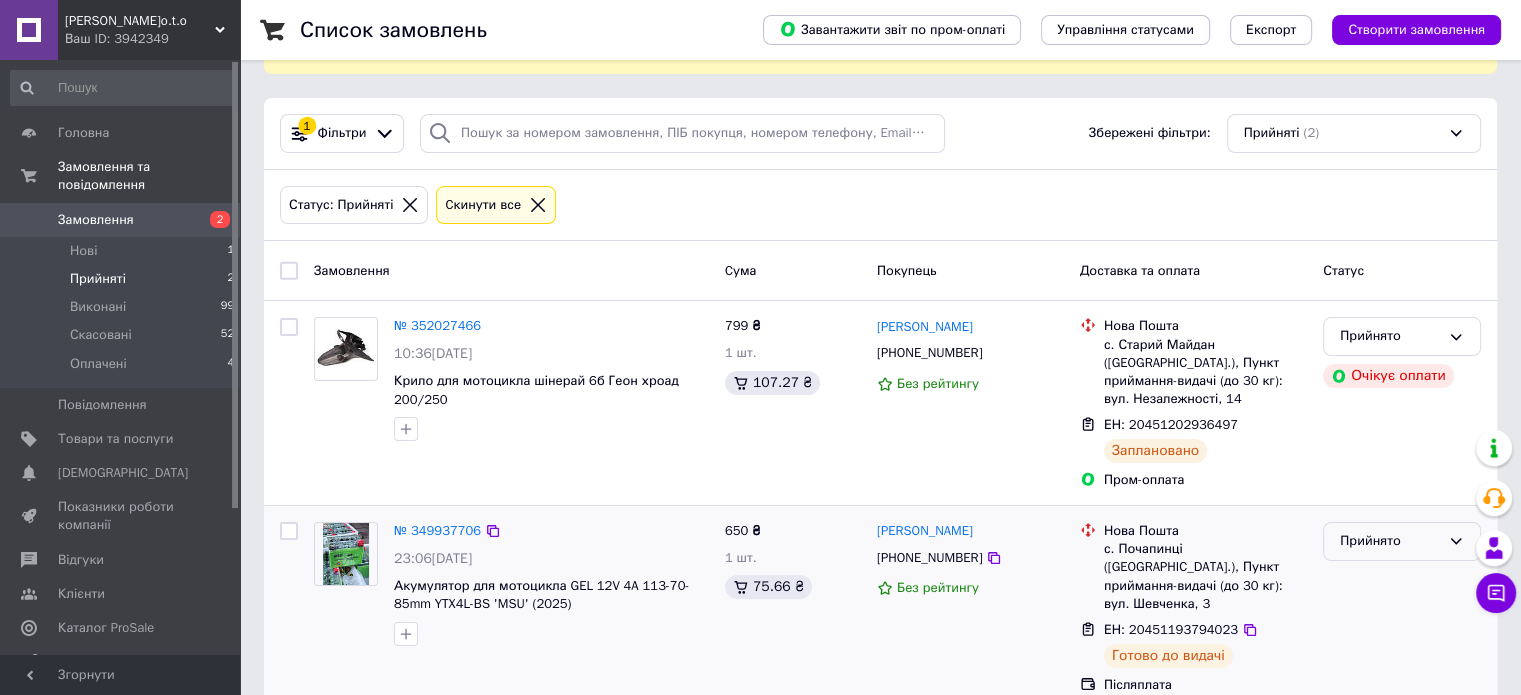 click on "Прийнято" at bounding box center [1402, 541] 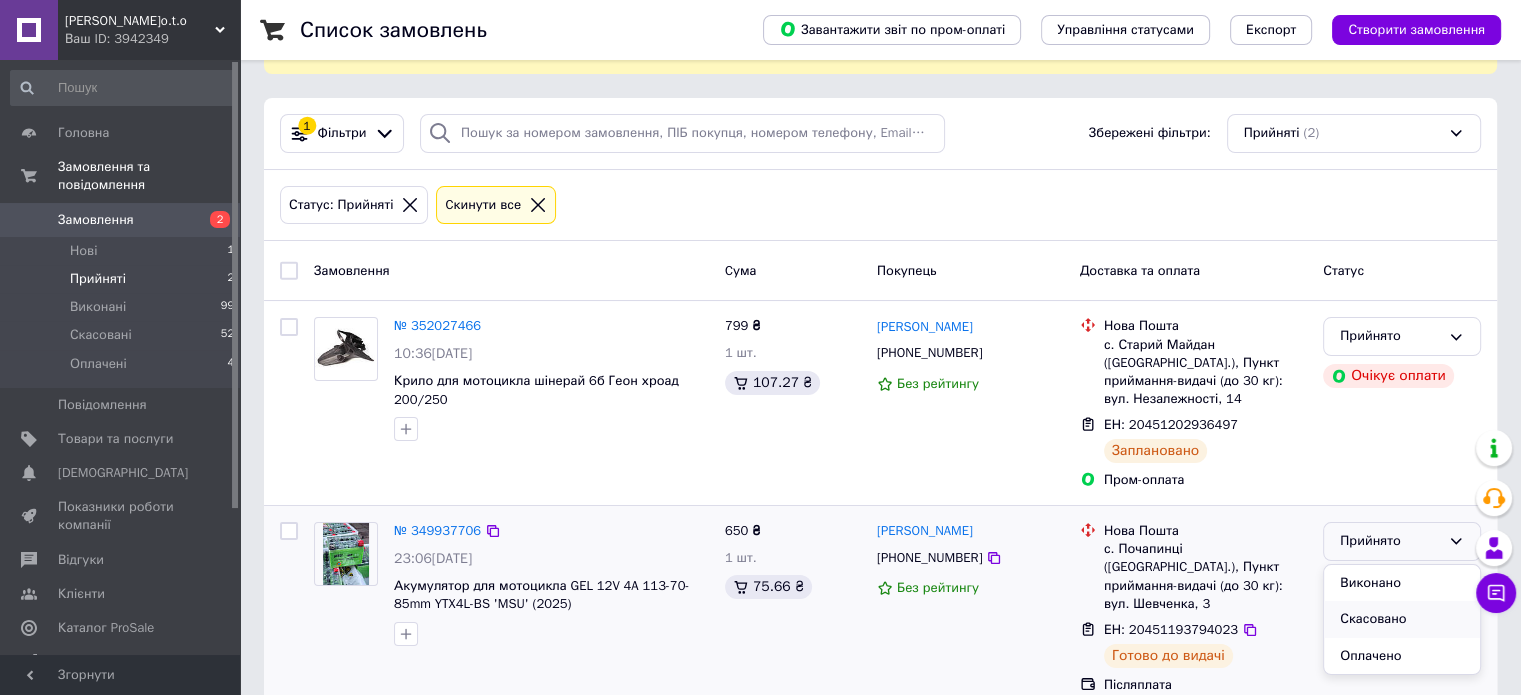 click on "Скасовано" at bounding box center (1402, 619) 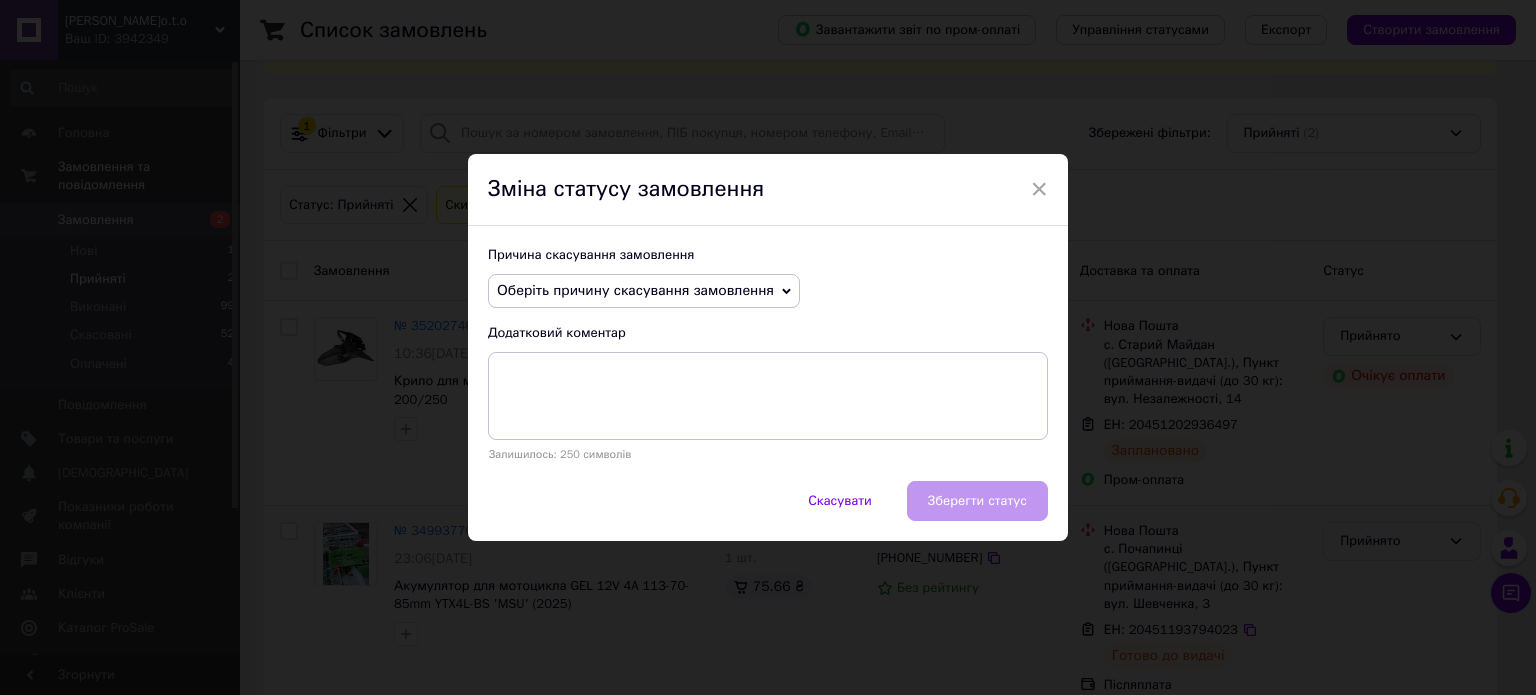 click on "Оберіть причину скасування замовлення" at bounding box center [644, 291] 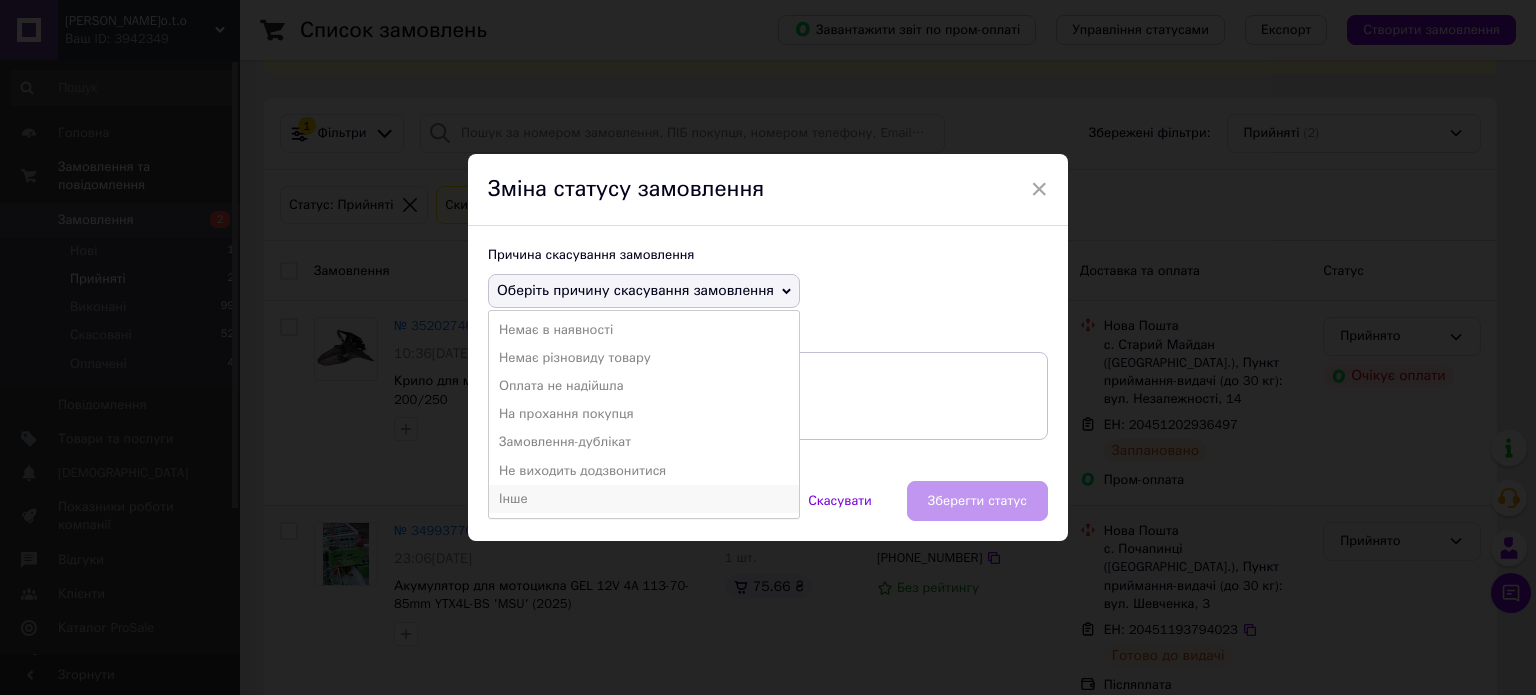click on "Інше" at bounding box center (644, 499) 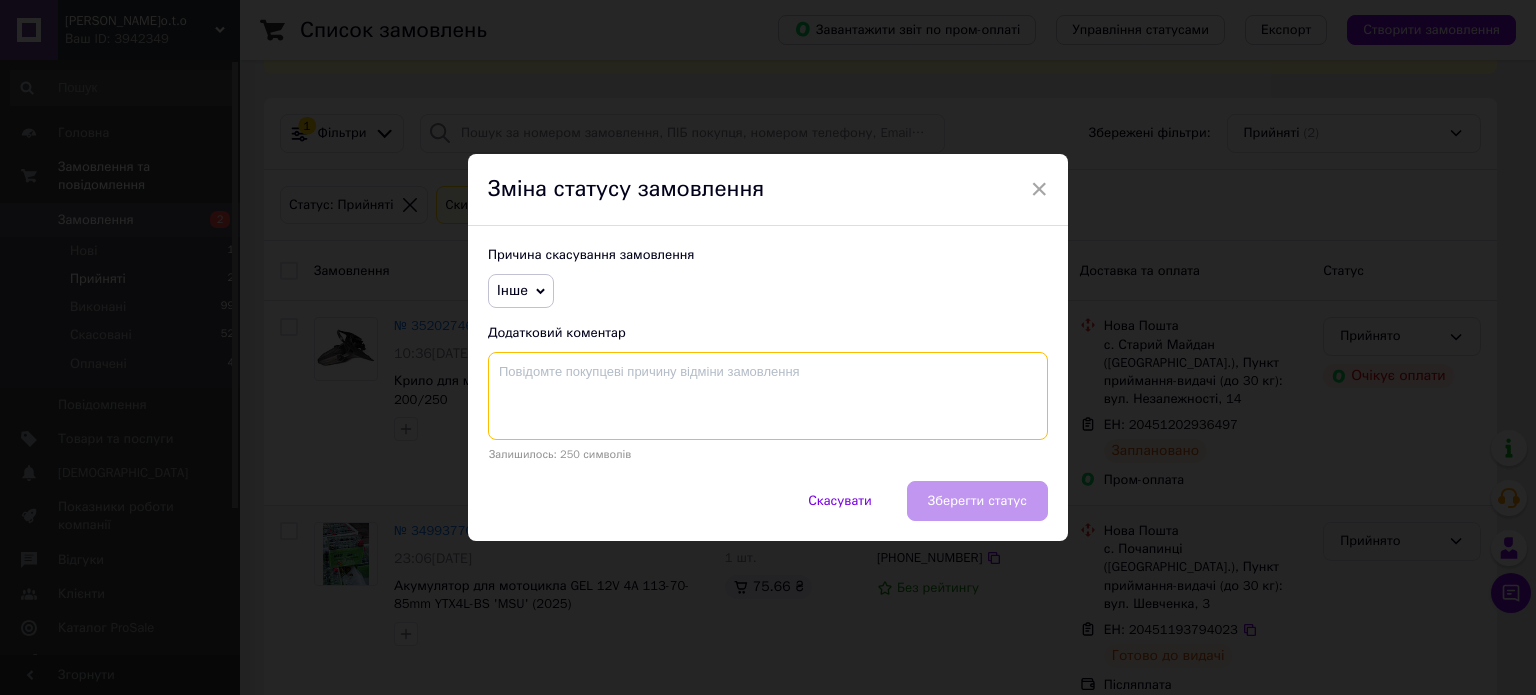 click at bounding box center (768, 396) 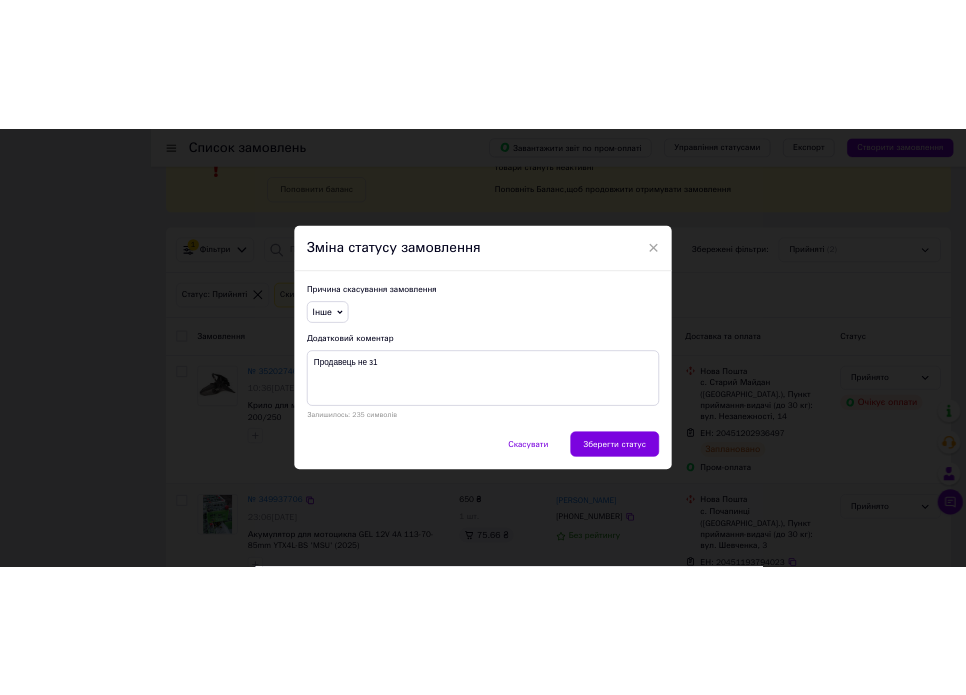 scroll, scrollTop: 101, scrollLeft: 0, axis: vertical 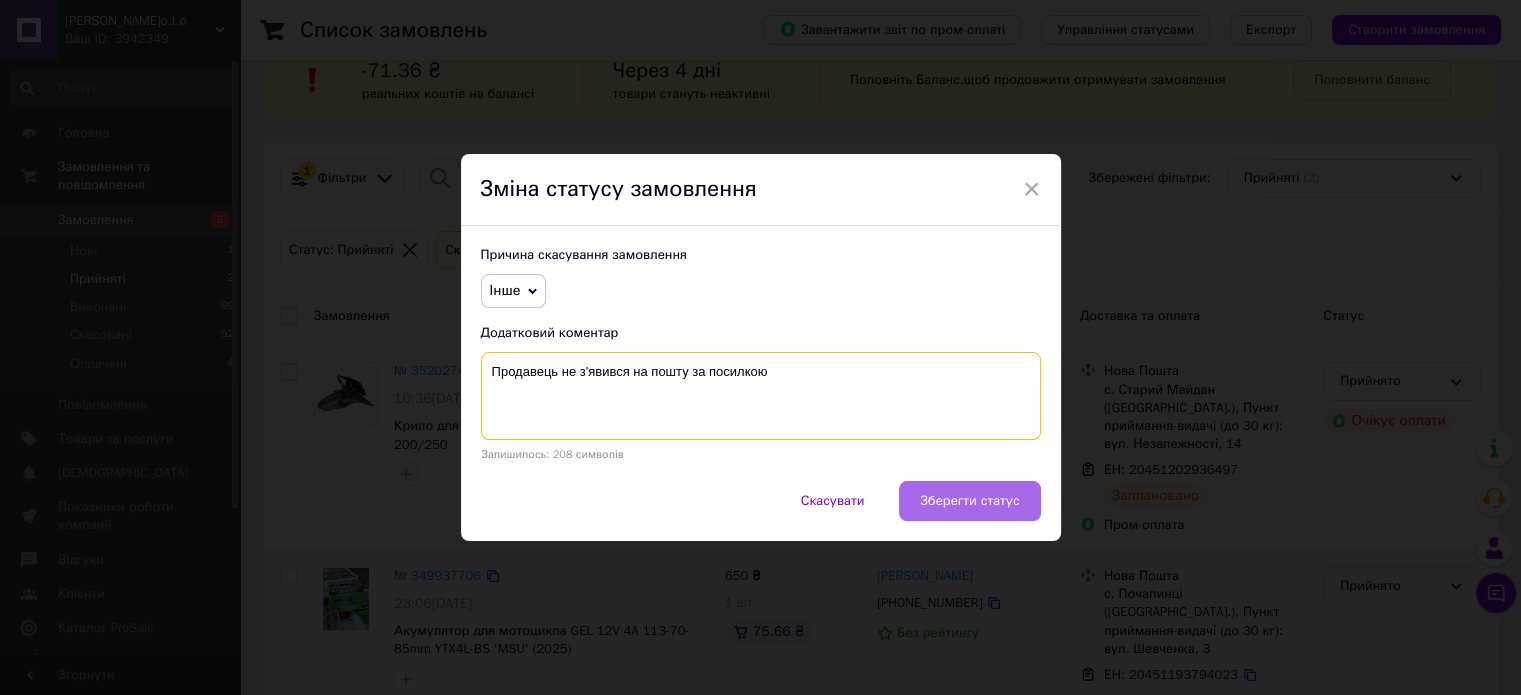 type on "Продавець не з'явився на пошту за посилкою" 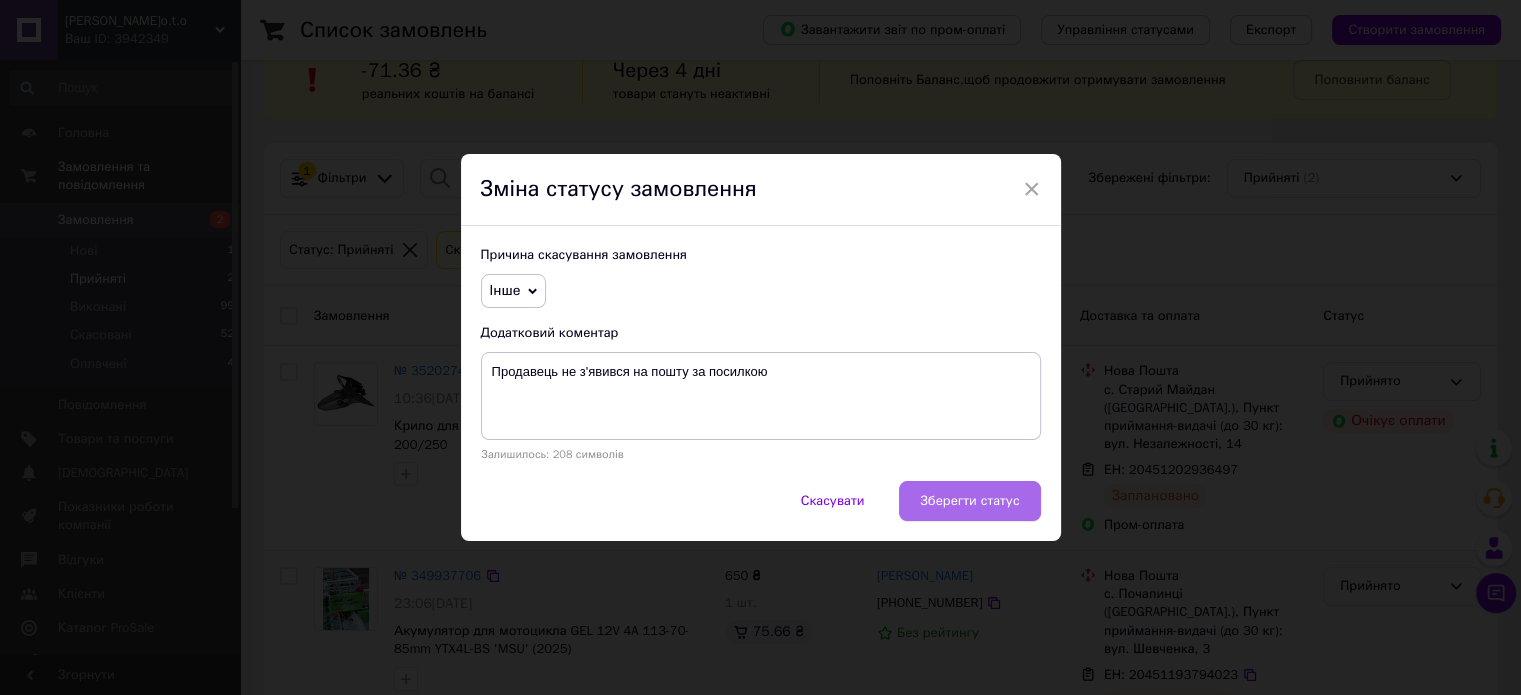 click on "Зберегти статус" at bounding box center (969, 501) 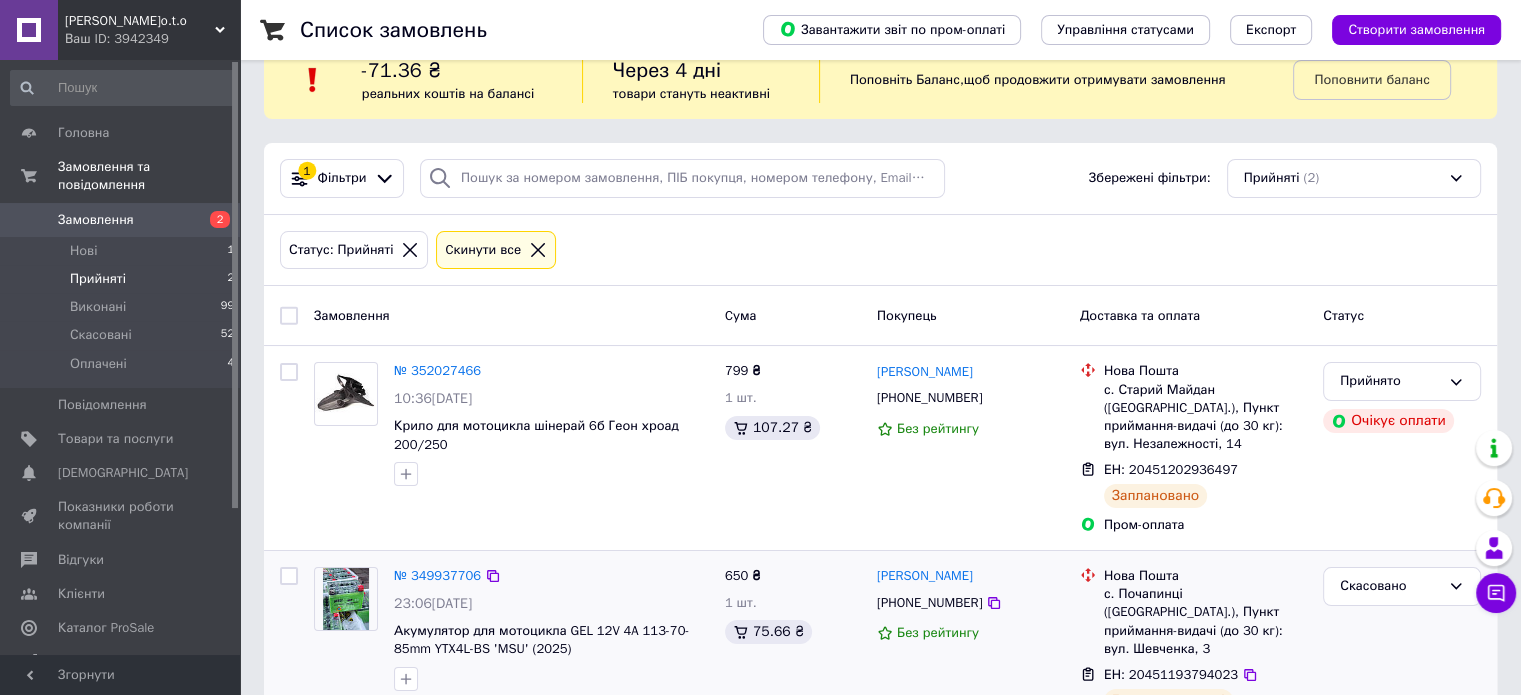 scroll, scrollTop: 88, scrollLeft: 0, axis: vertical 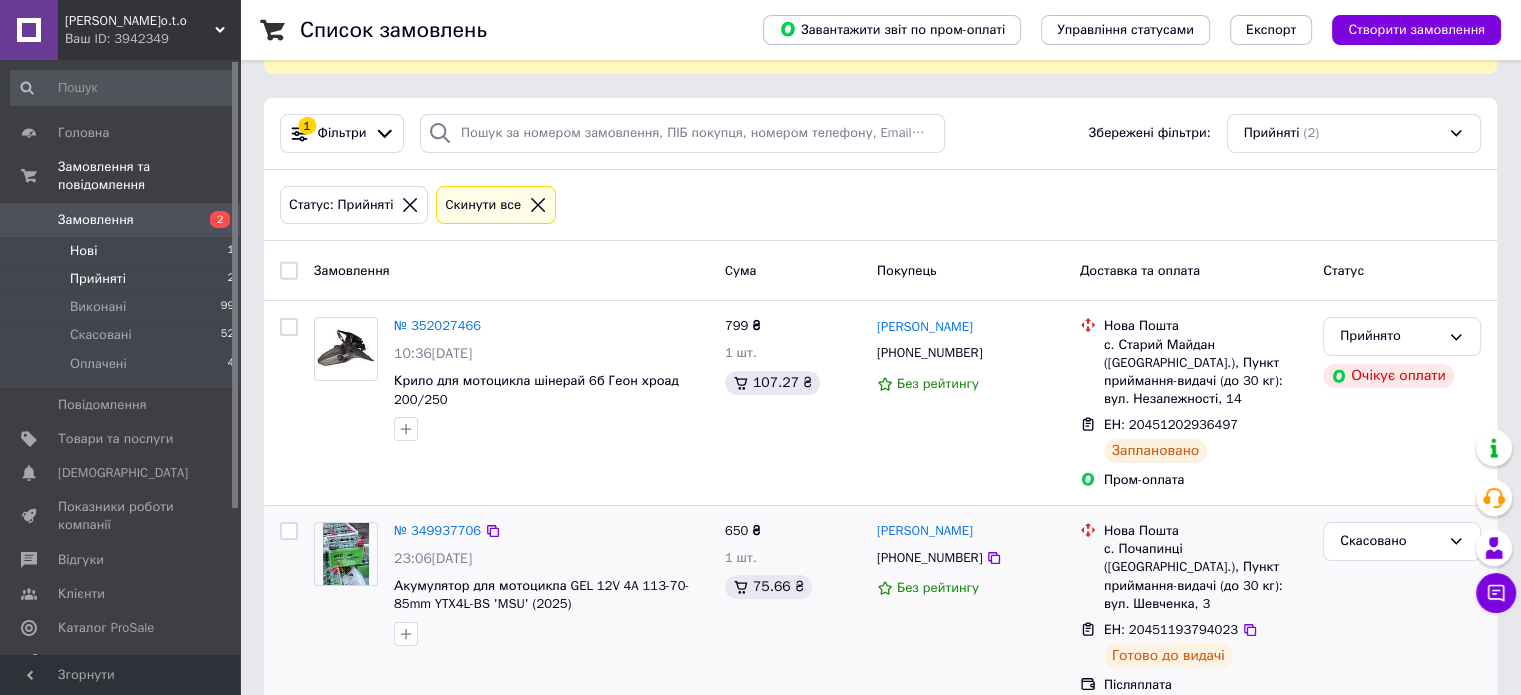 click on "Нові 1" at bounding box center [123, 251] 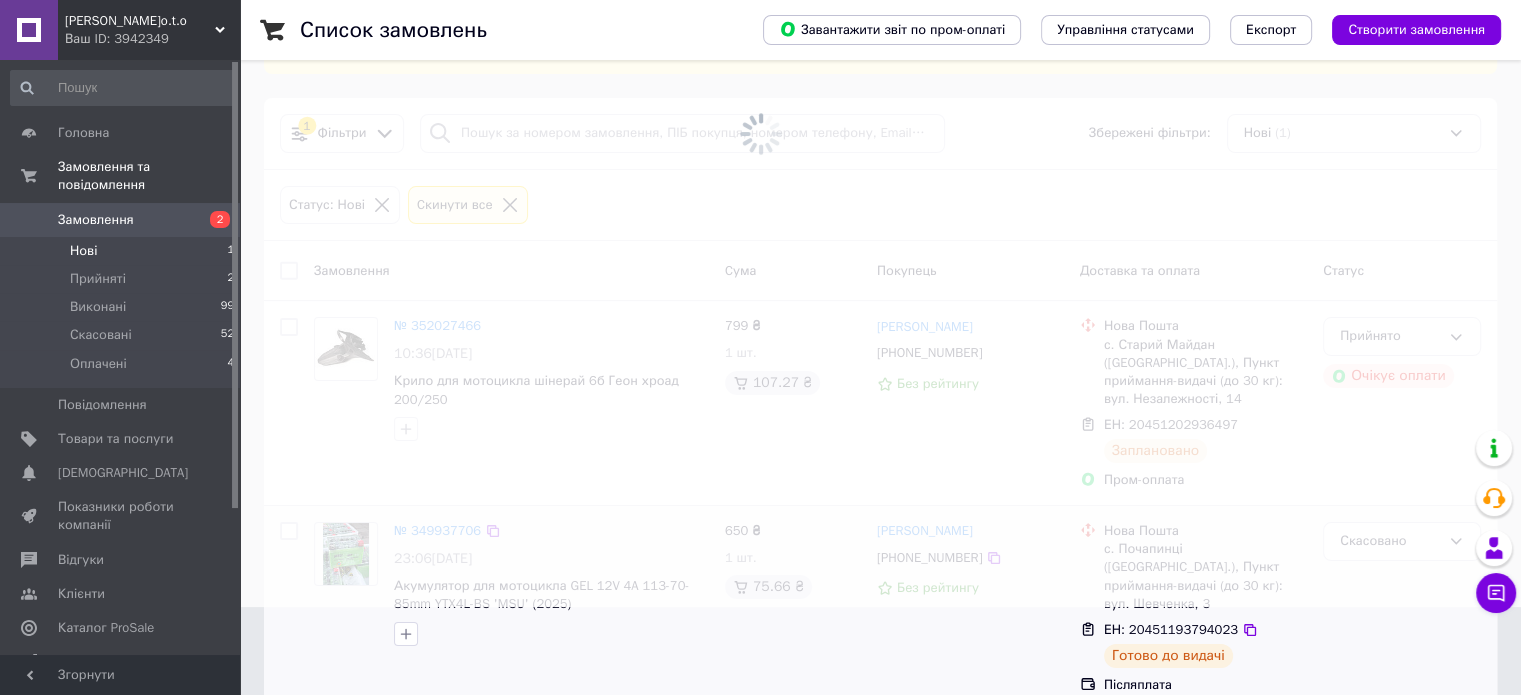 scroll, scrollTop: 0, scrollLeft: 0, axis: both 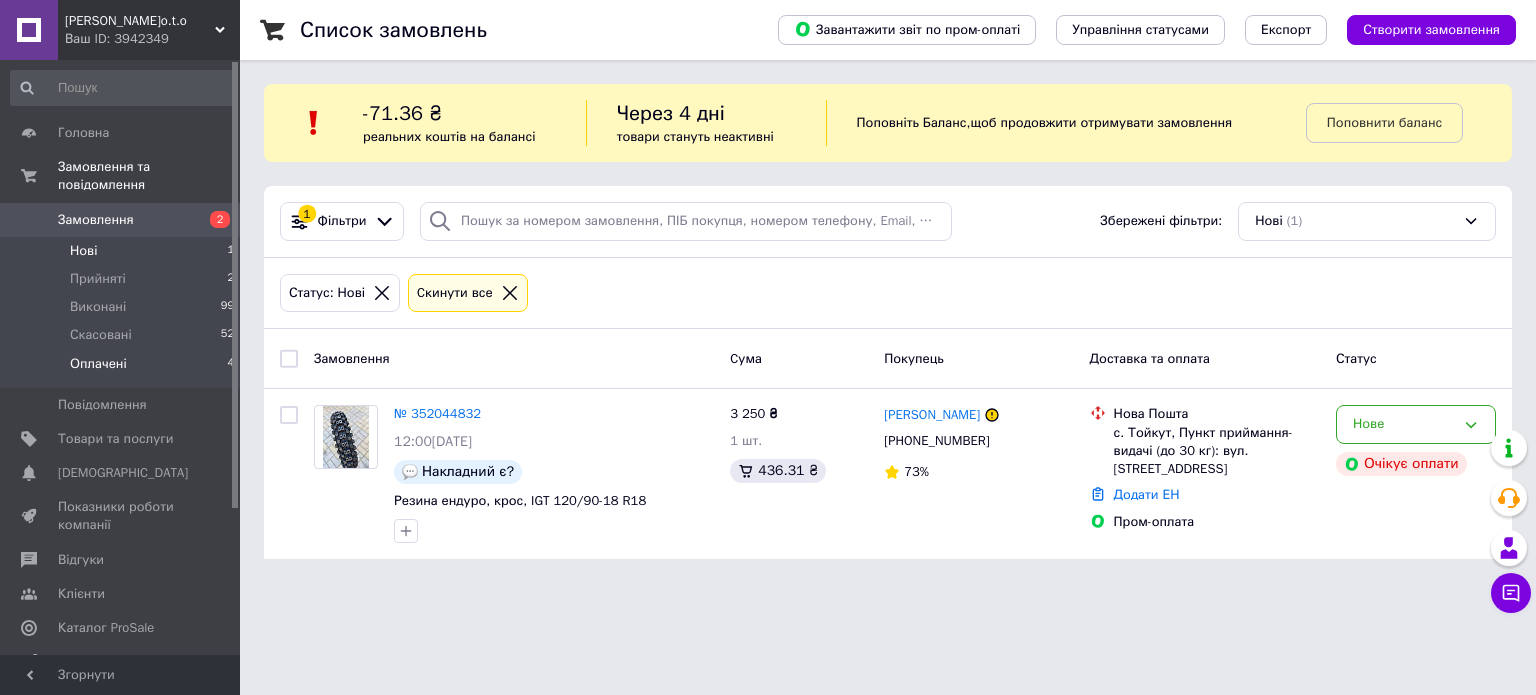 click on "Оплачені 4" at bounding box center (123, 369) 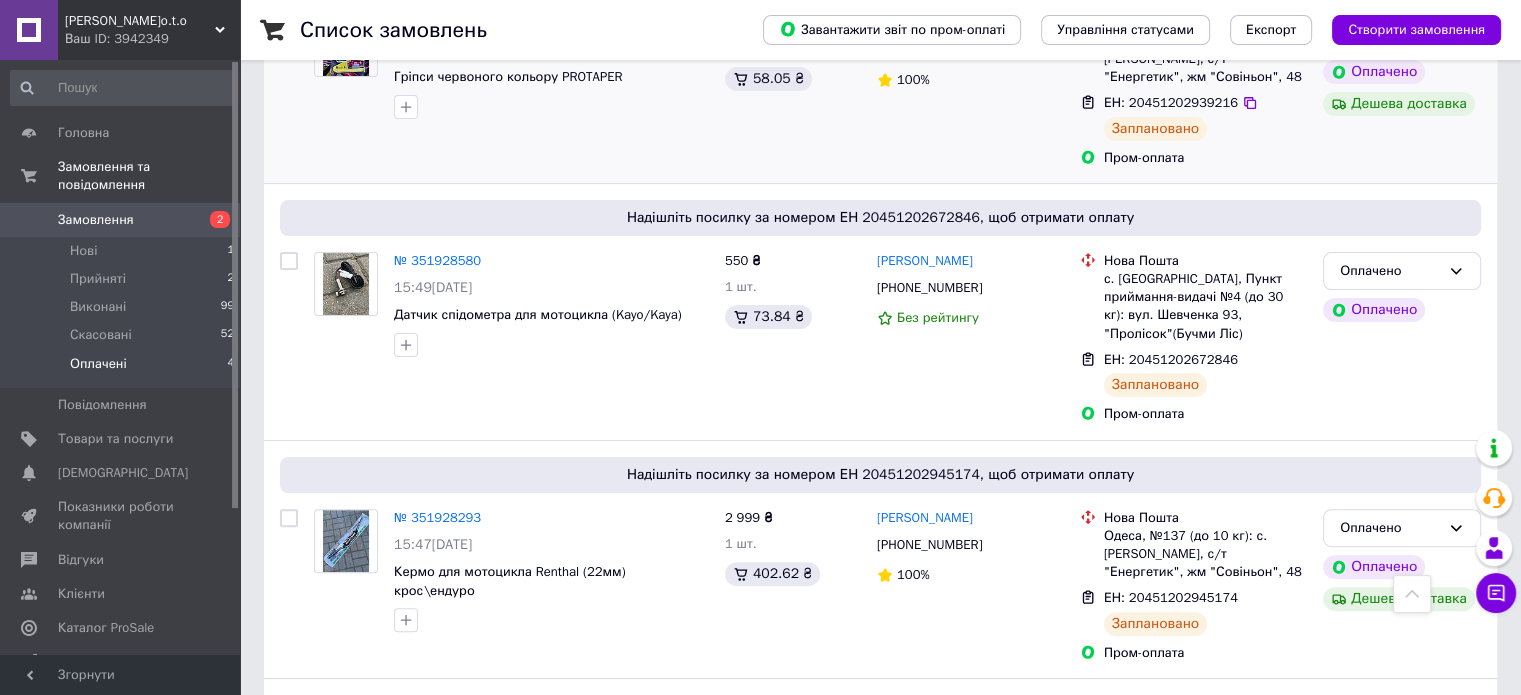 scroll, scrollTop: 445, scrollLeft: 0, axis: vertical 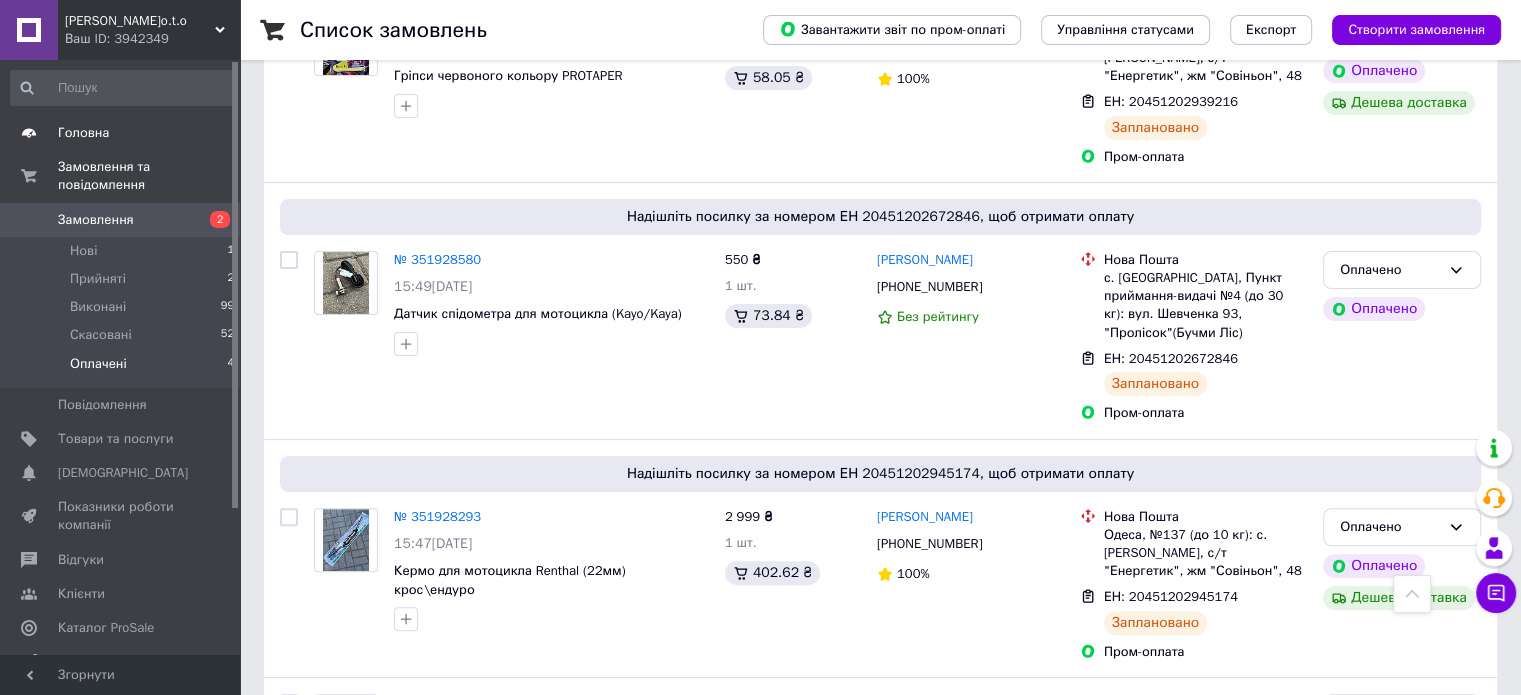click on "Головна" at bounding box center (121, 133) 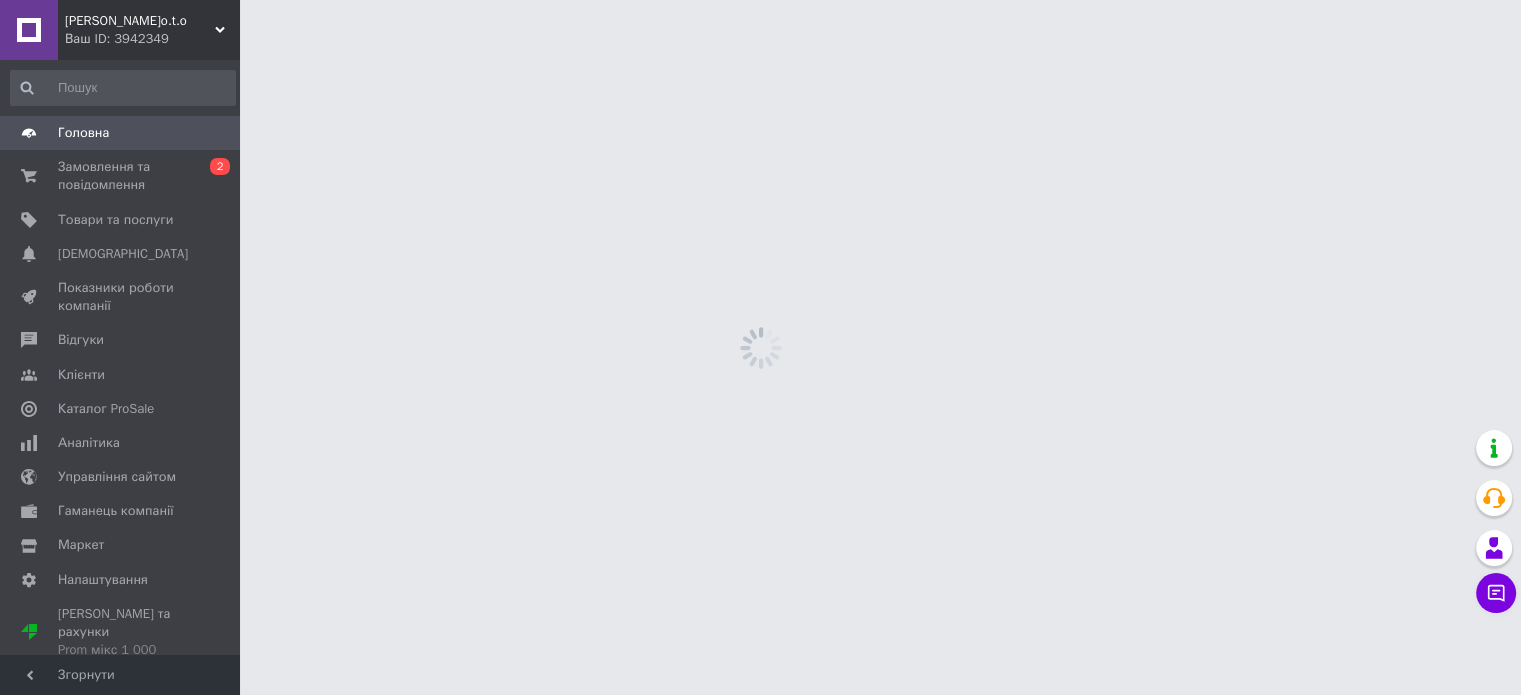 scroll, scrollTop: 0, scrollLeft: 0, axis: both 